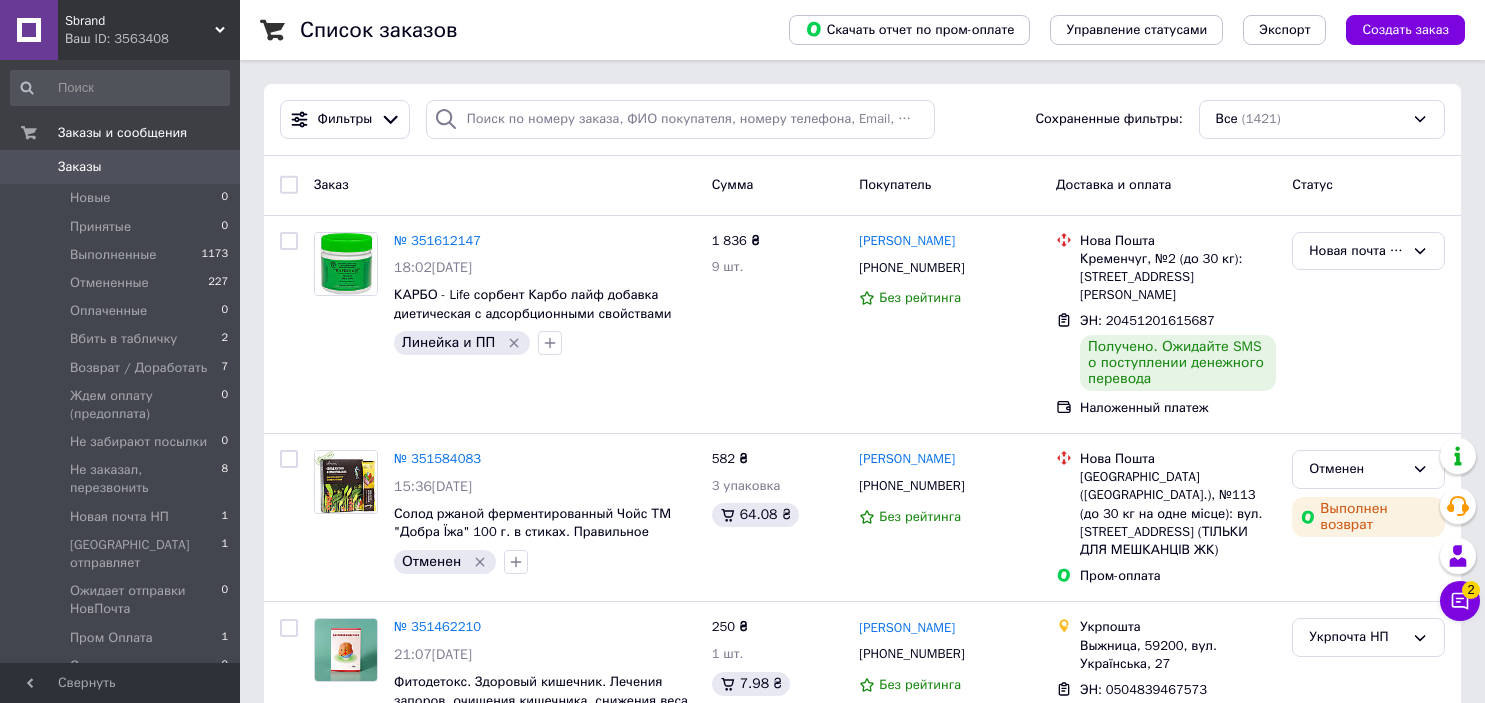 scroll, scrollTop: 0, scrollLeft: 0, axis: both 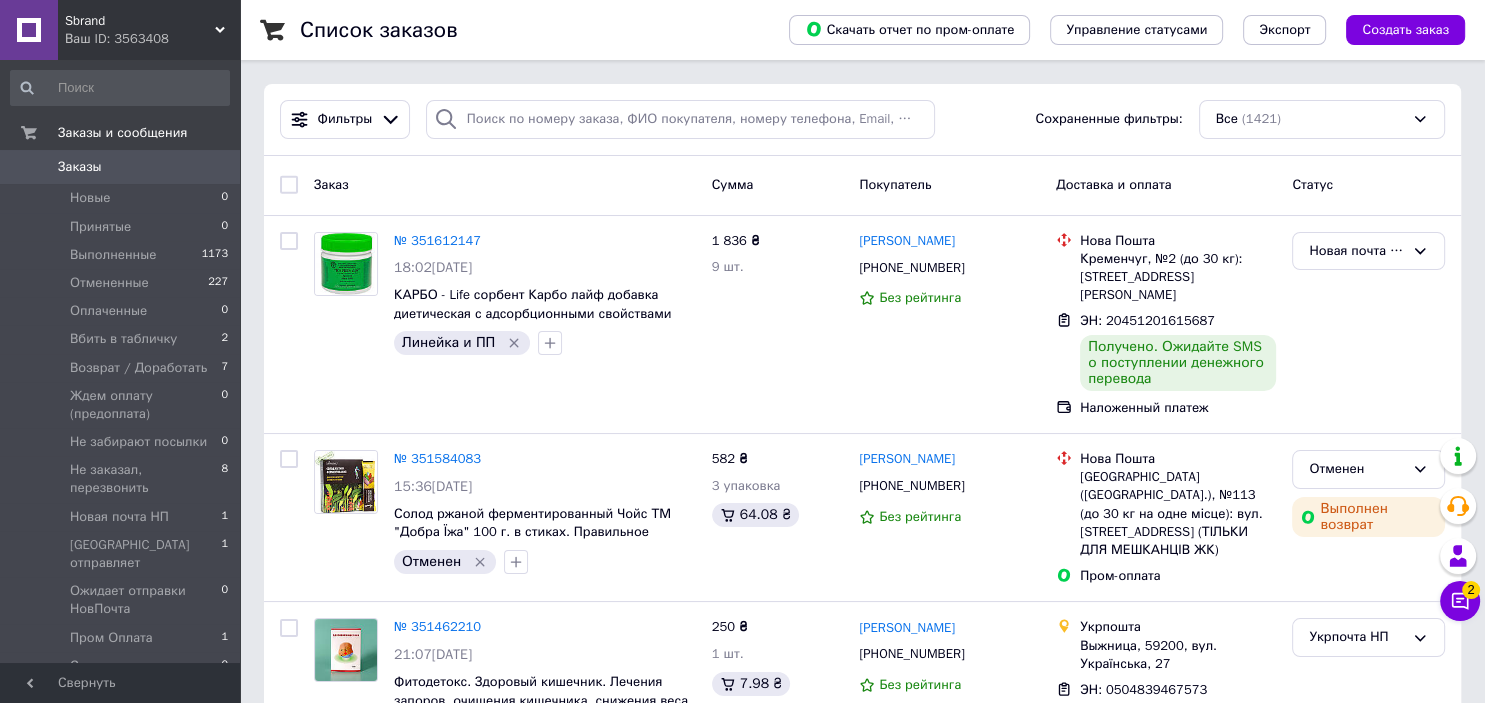 click on "Заказы" at bounding box center (80, 167) 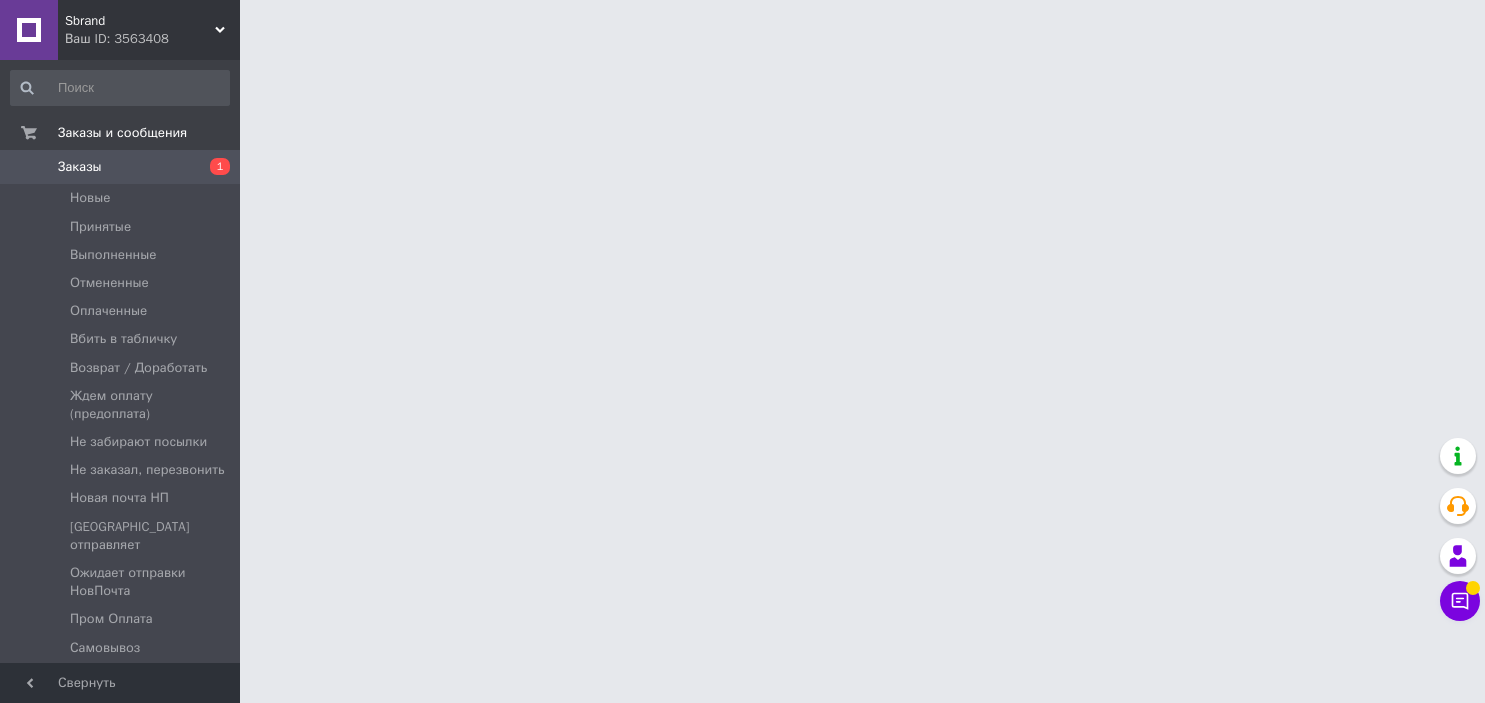 scroll, scrollTop: 0, scrollLeft: 0, axis: both 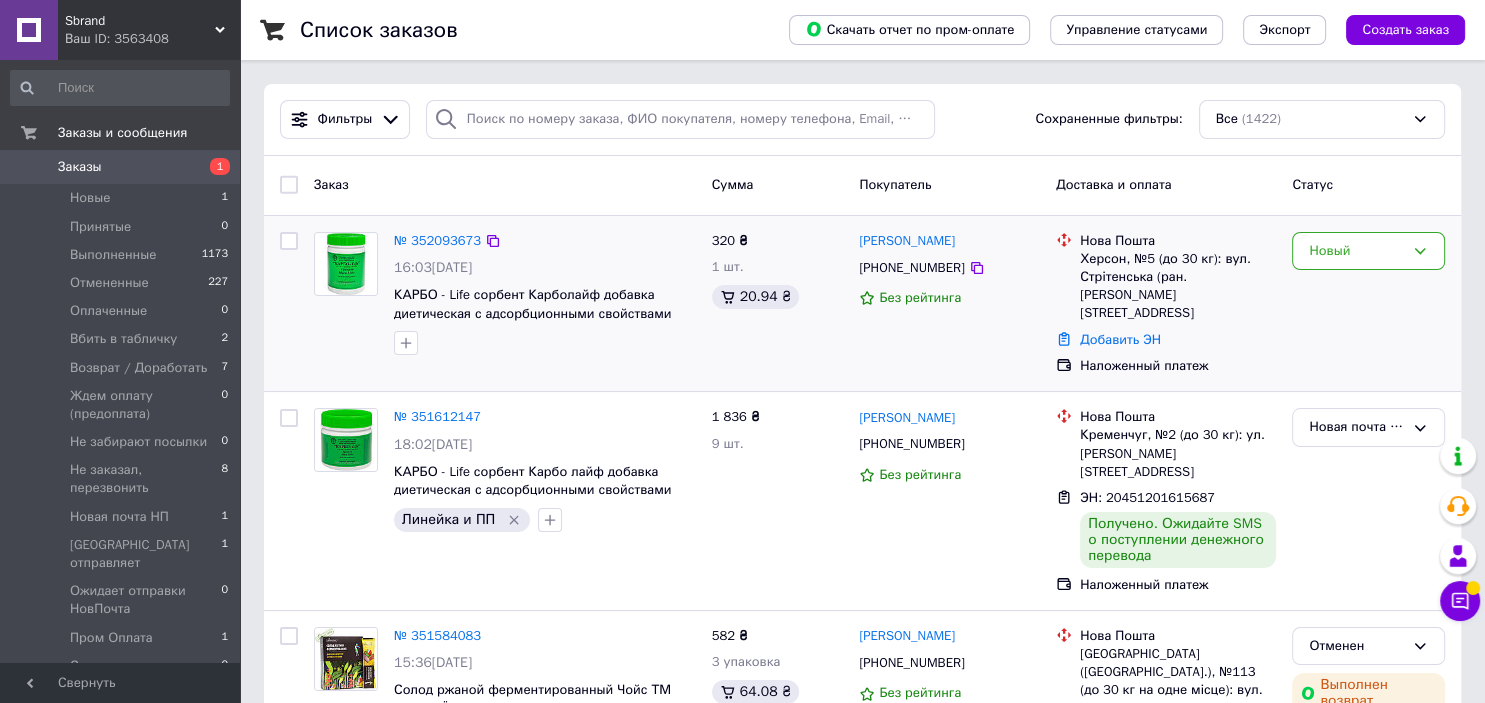 click on "Новый" at bounding box center (1368, 304) 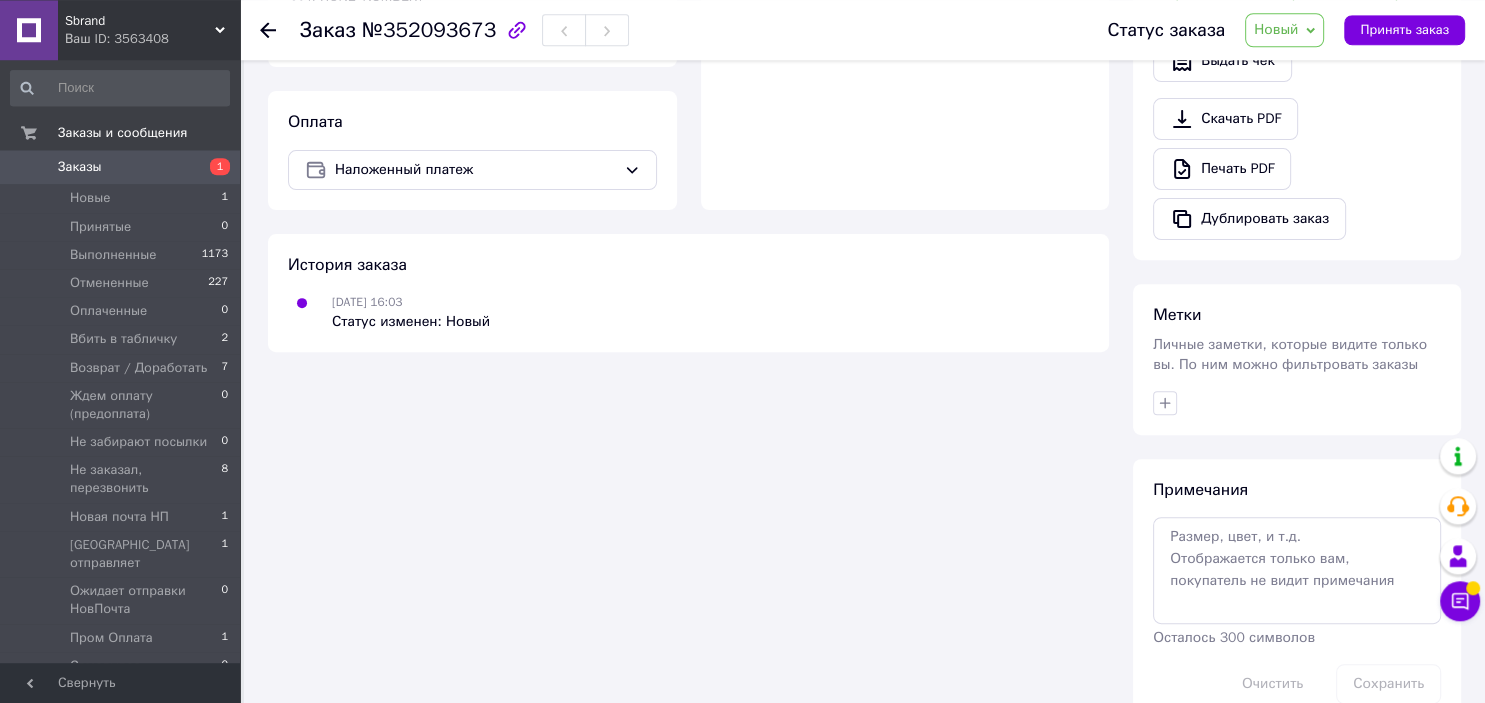 scroll, scrollTop: 692, scrollLeft: 0, axis: vertical 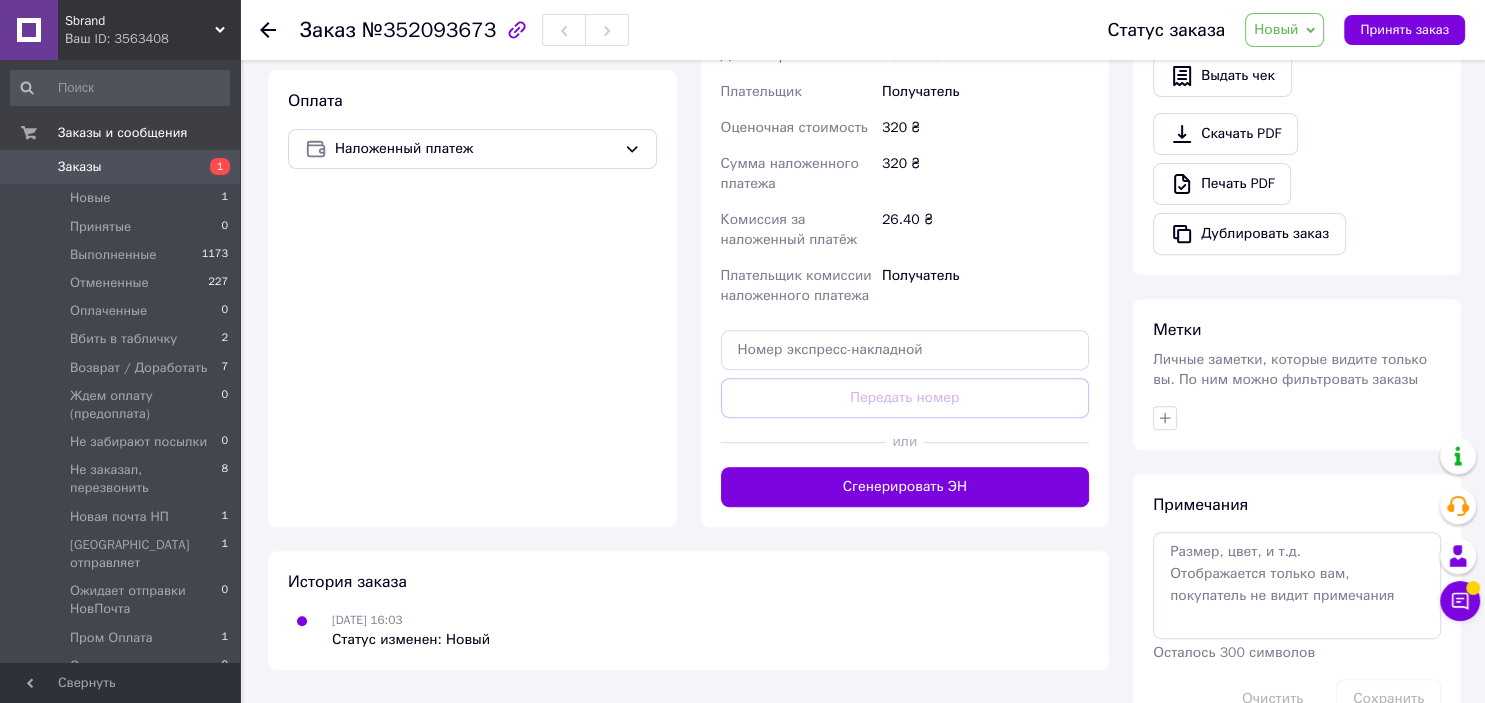 click on "Примечания Осталось 300 символов Очистить Сохранить" at bounding box center [1297, 606] 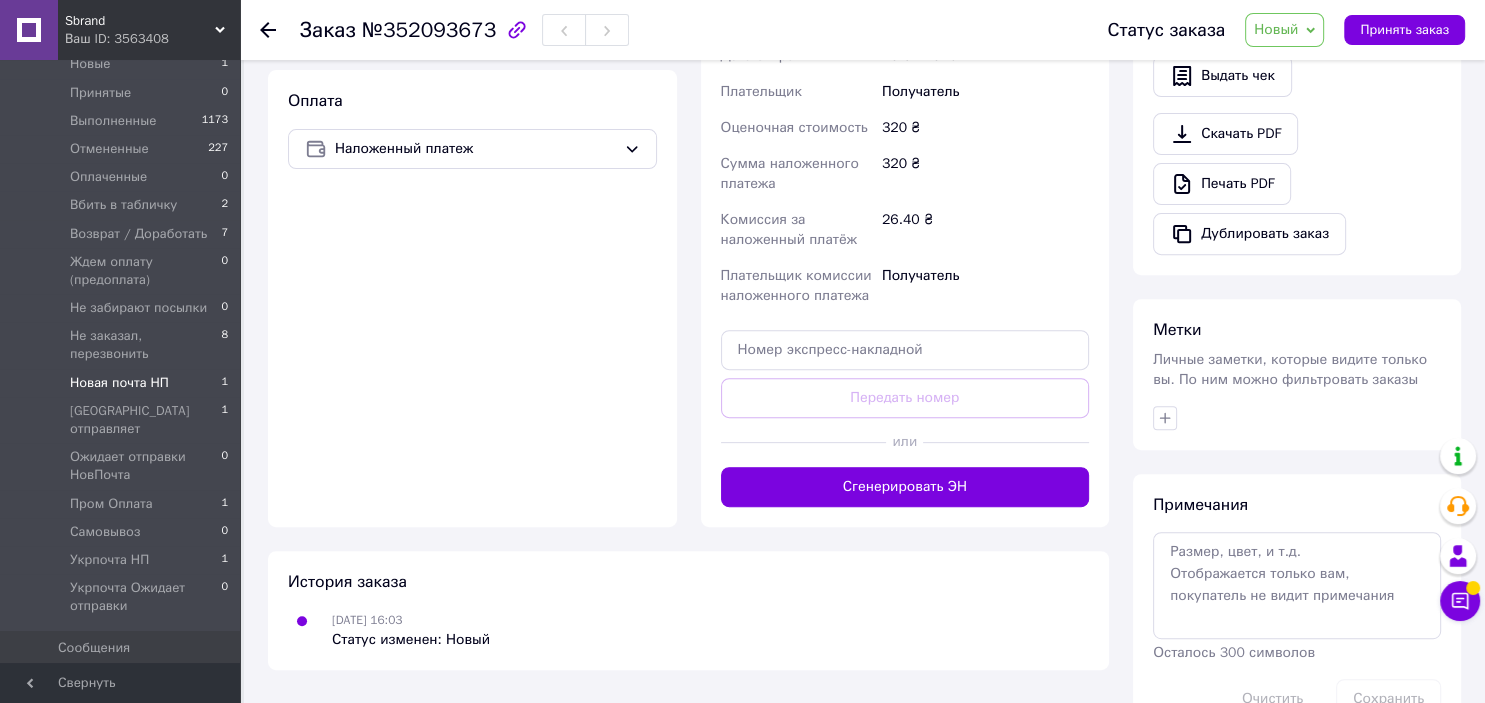 scroll, scrollTop: 0, scrollLeft: 0, axis: both 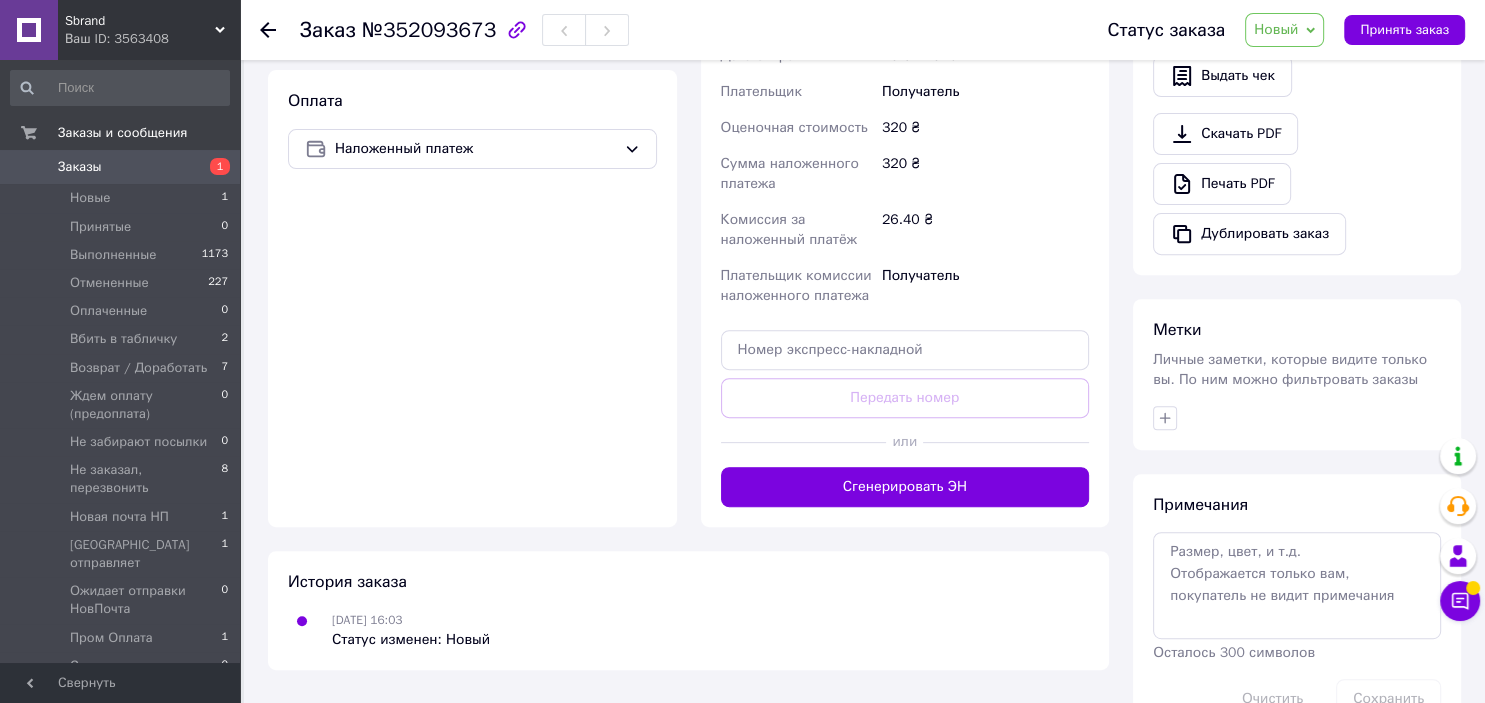 click at bounding box center [1297, 418] 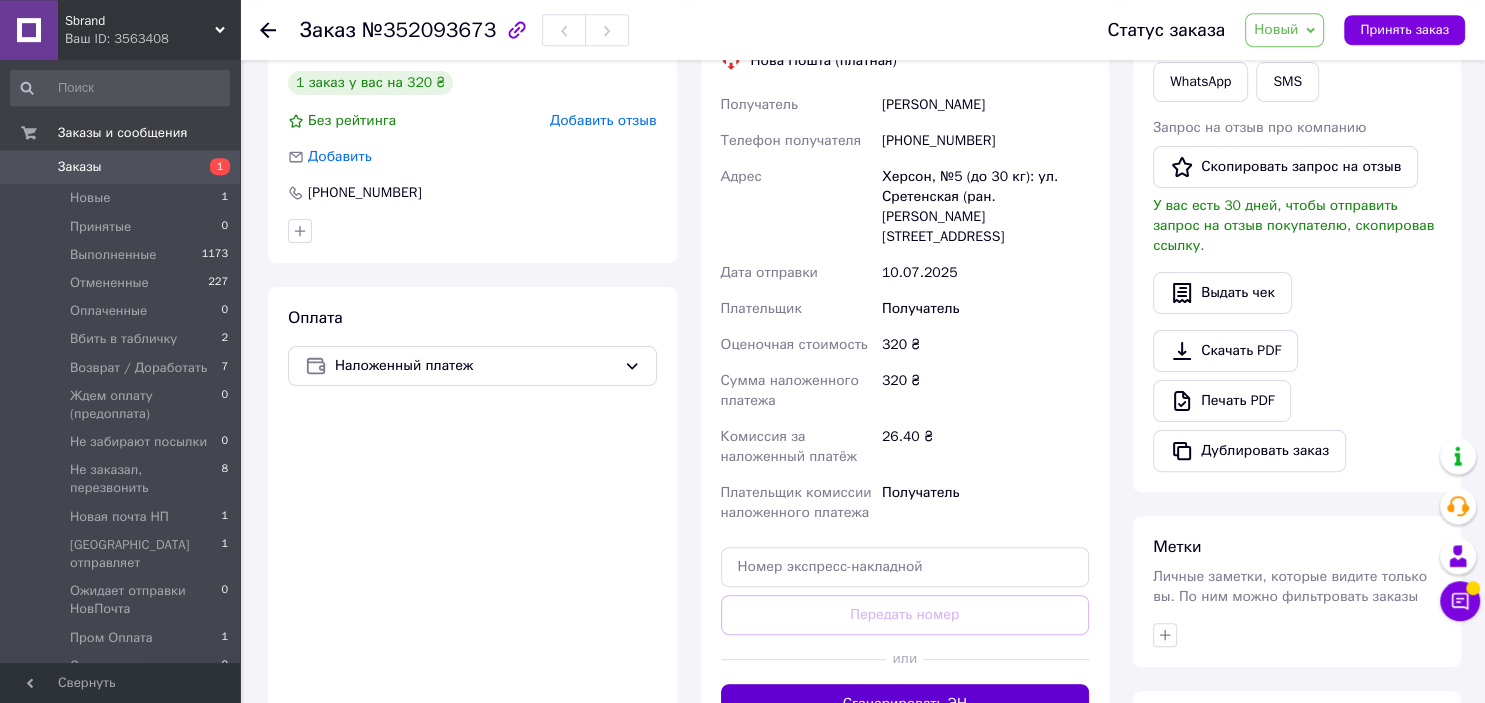 scroll, scrollTop: 270, scrollLeft: 0, axis: vertical 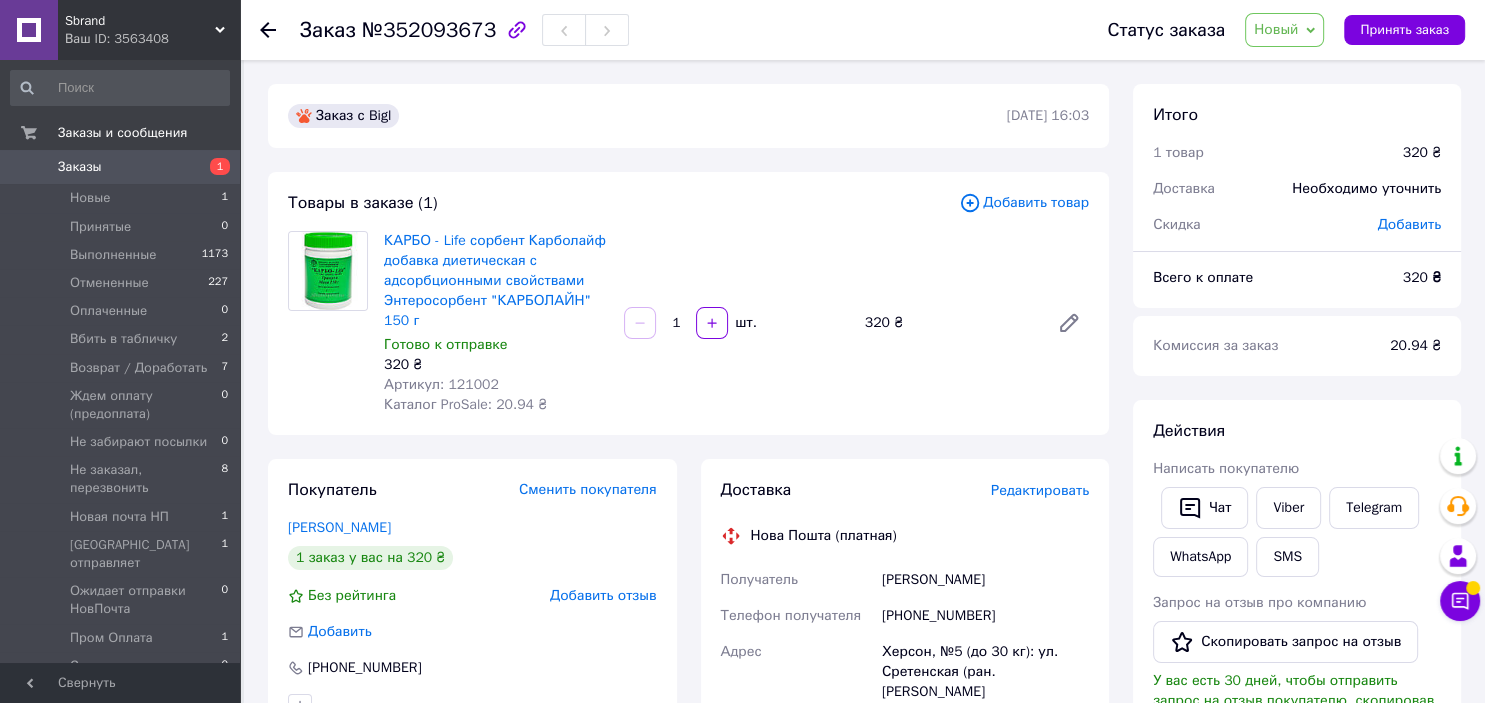 click on "Заказы" at bounding box center (80, 167) 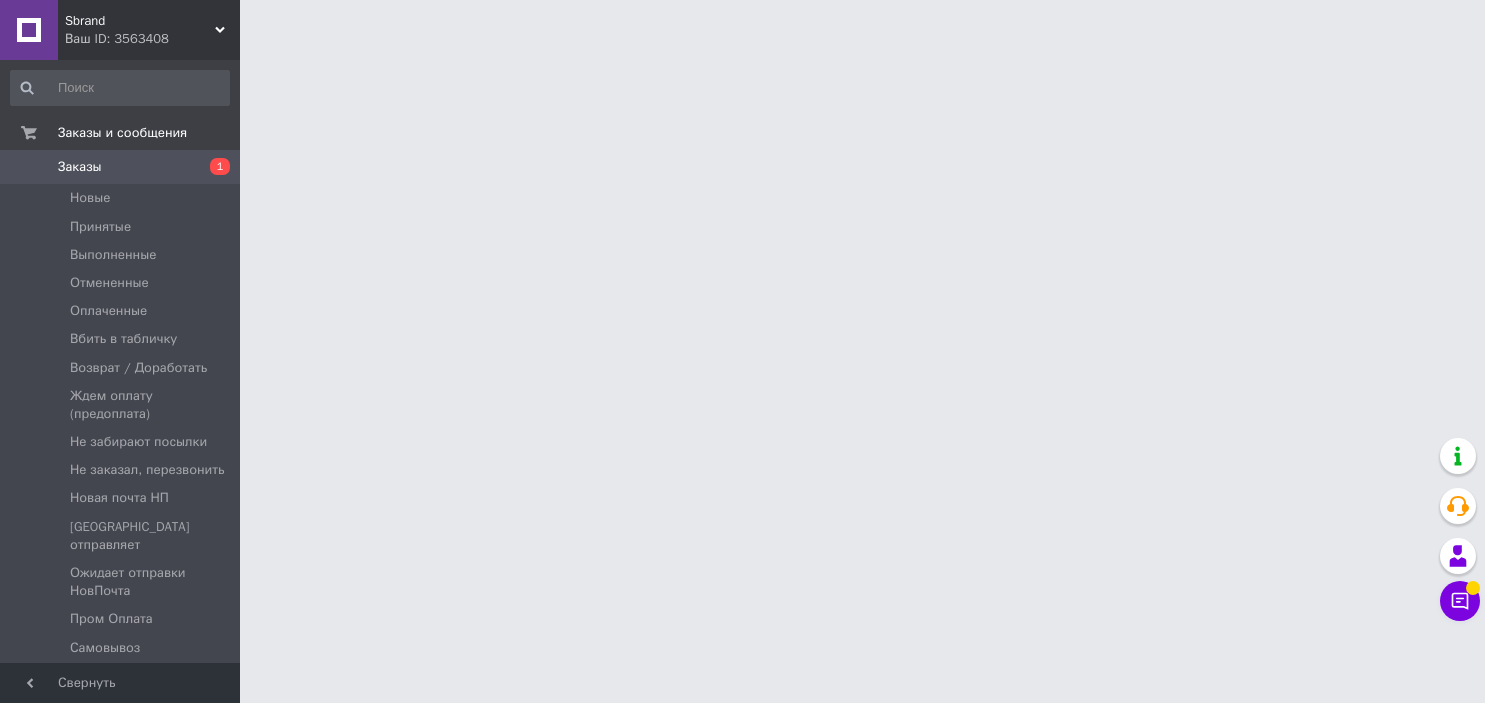 scroll, scrollTop: 0, scrollLeft: 0, axis: both 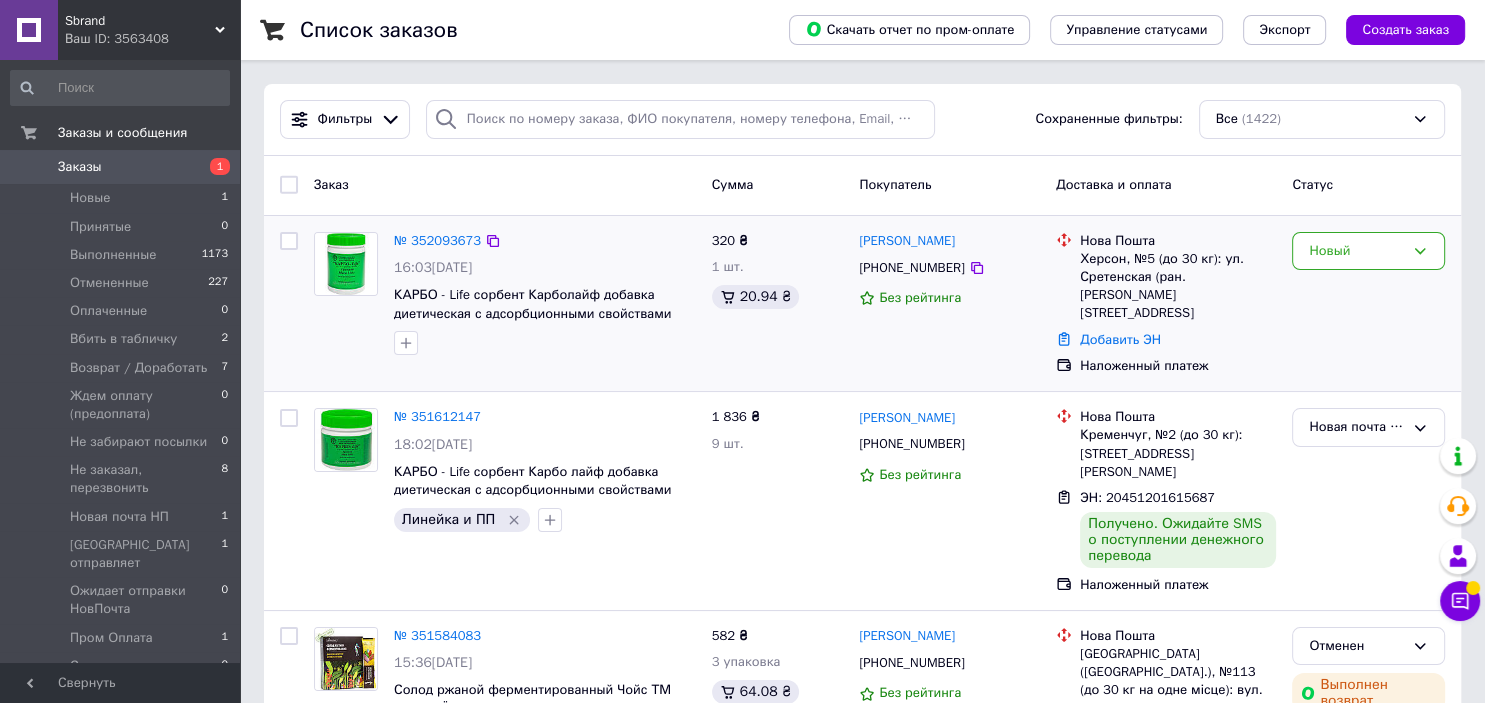 click on "Новый" at bounding box center (1368, 304) 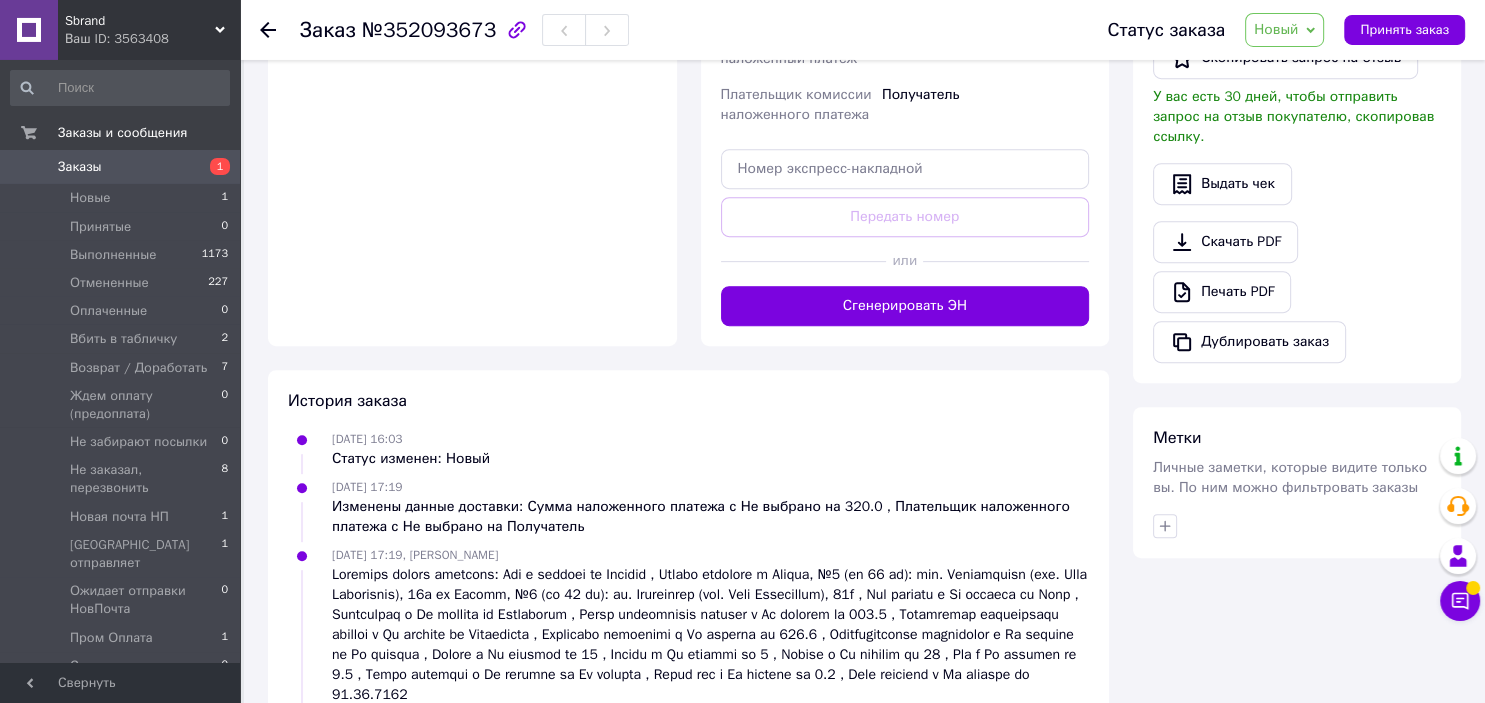 scroll, scrollTop: 945, scrollLeft: 0, axis: vertical 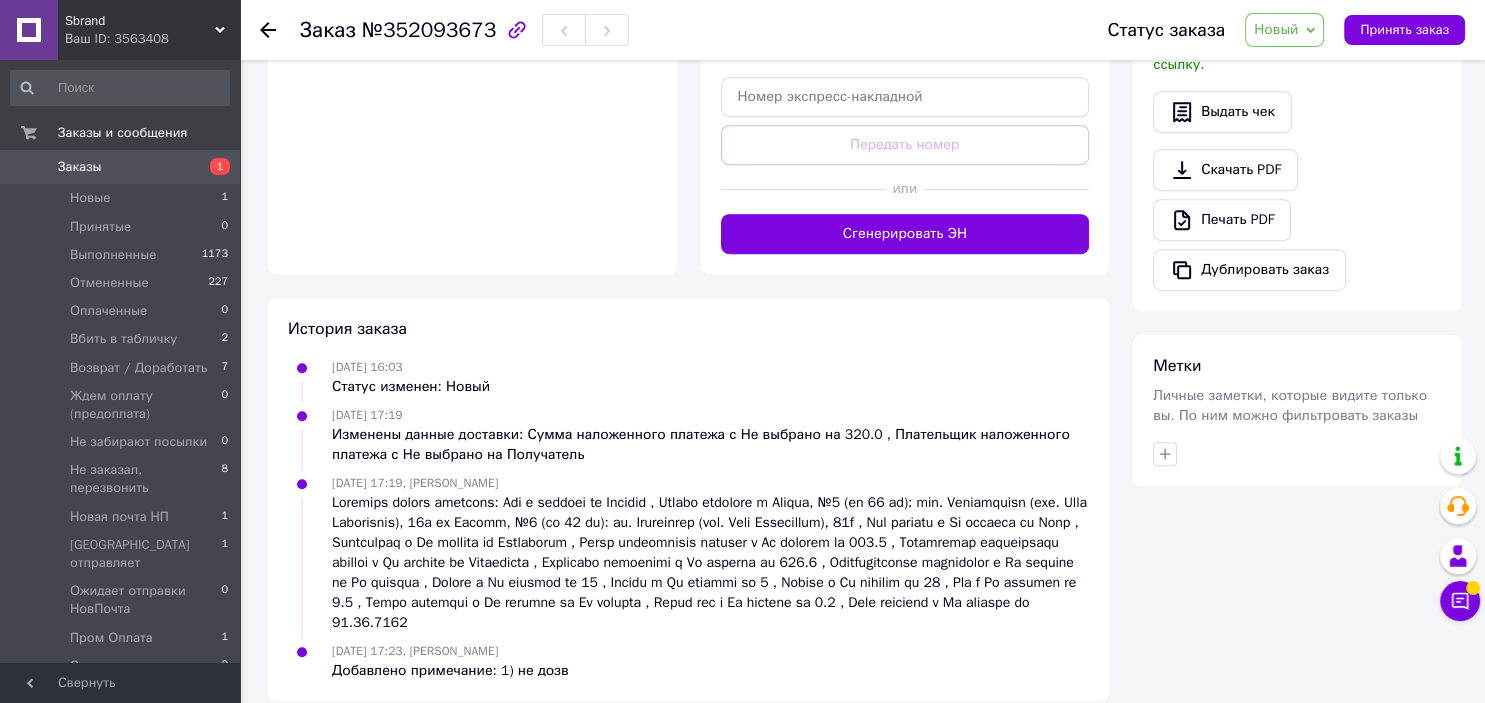 drag, startPoint x: 1234, startPoint y: 599, endPoint x: 1218, endPoint y: 583, distance: 22.627417 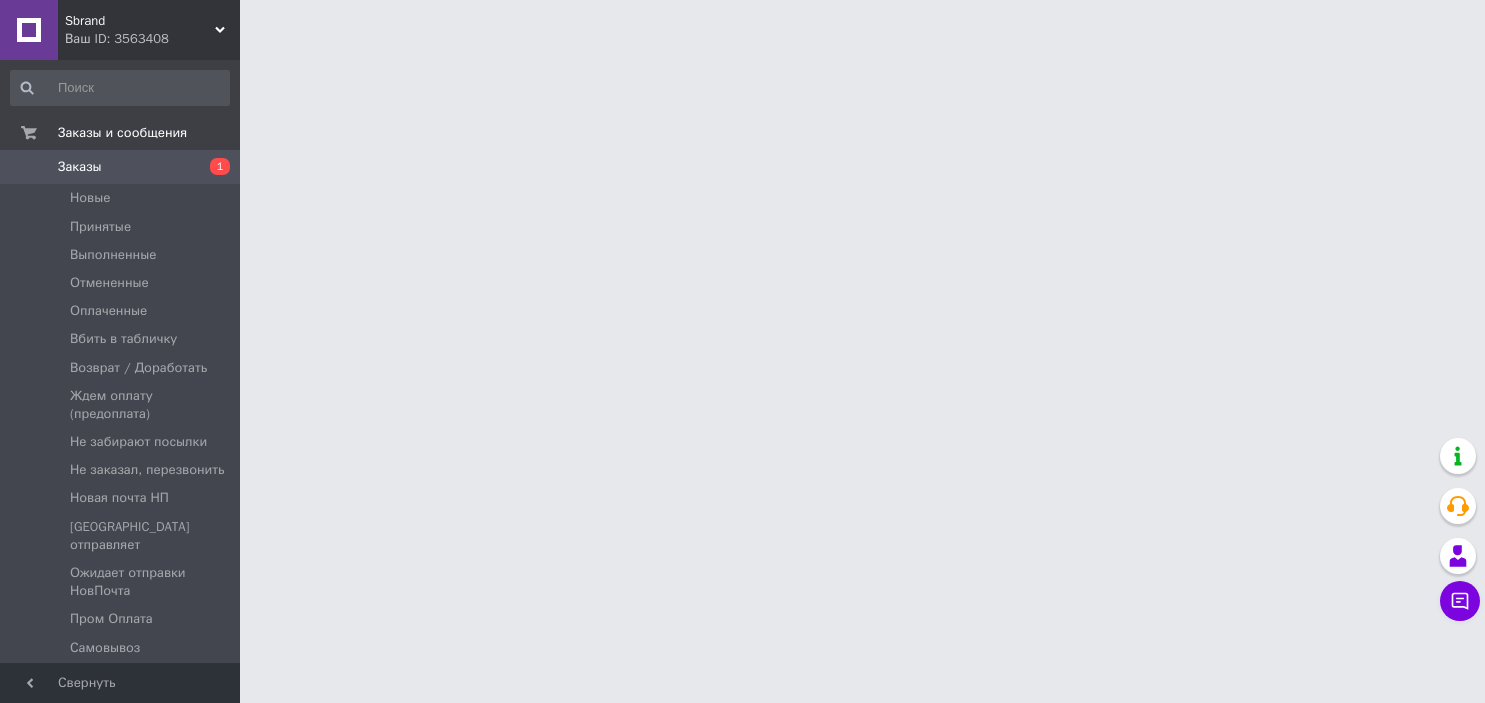 scroll, scrollTop: 0, scrollLeft: 0, axis: both 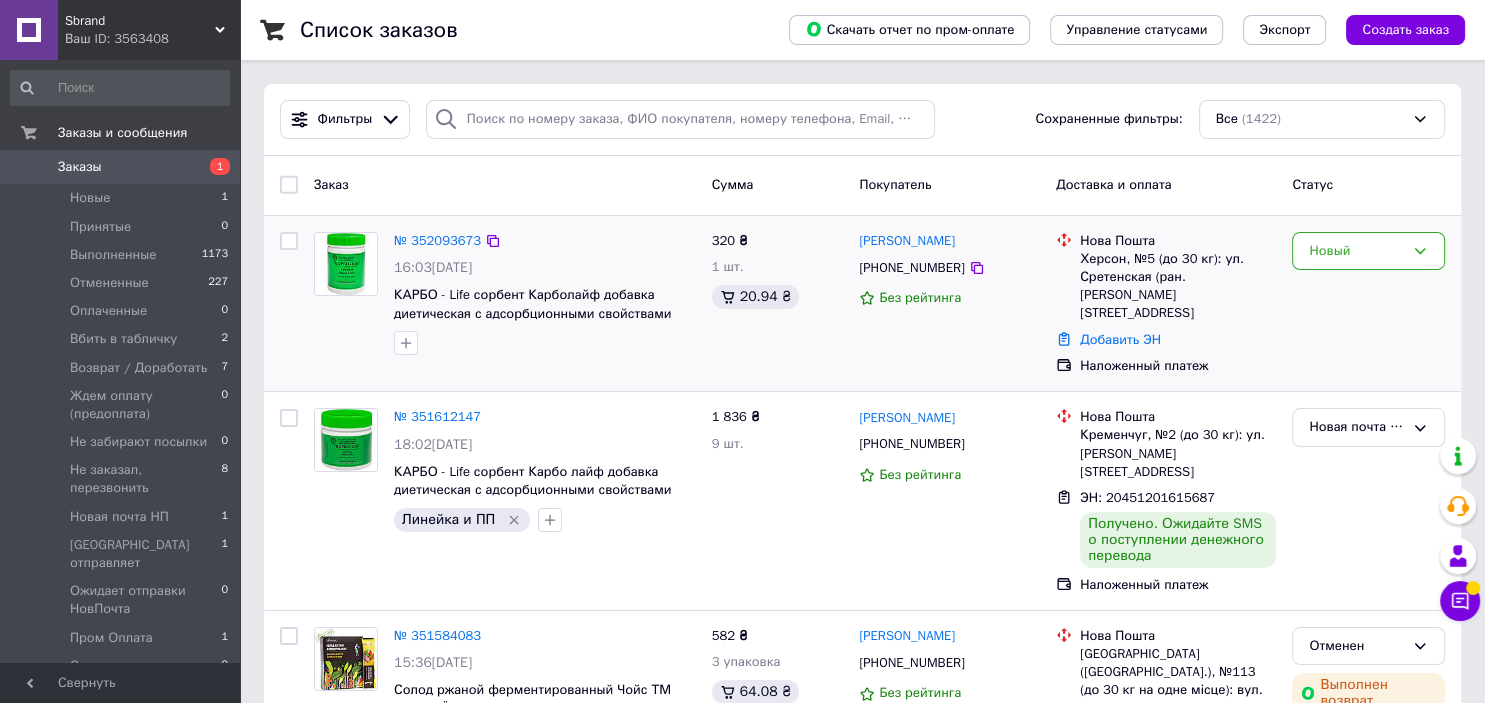 click at bounding box center [346, 264] 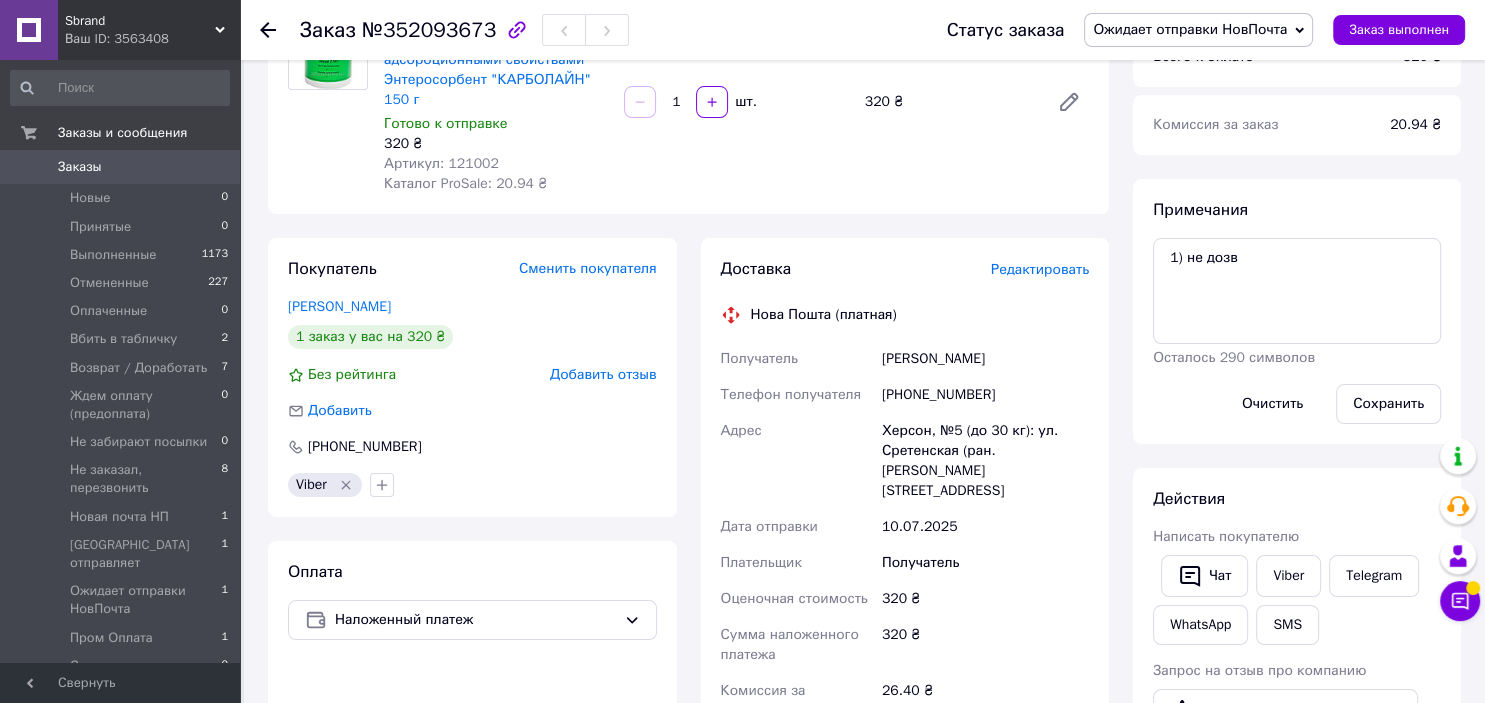 scroll, scrollTop: 196, scrollLeft: 0, axis: vertical 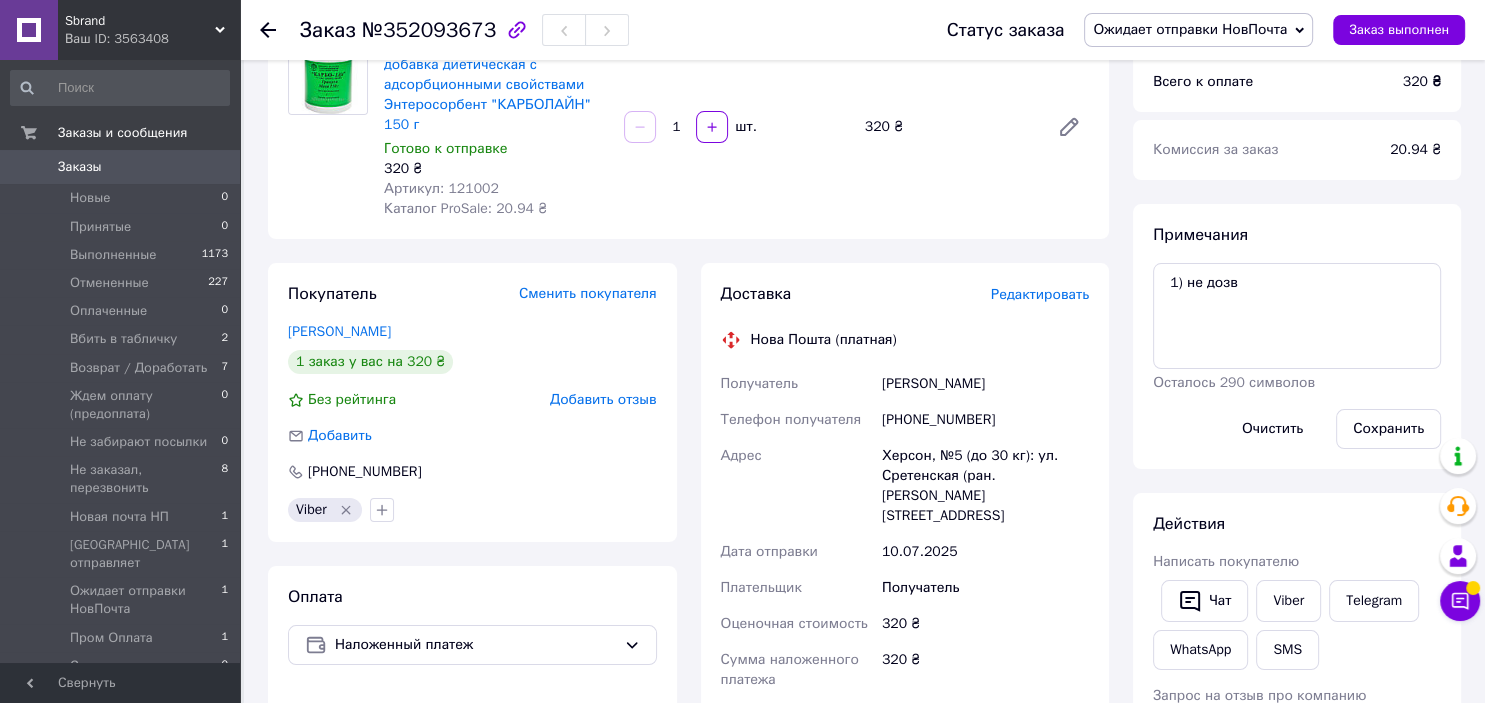 click on "Редактировать" at bounding box center (1040, 294) 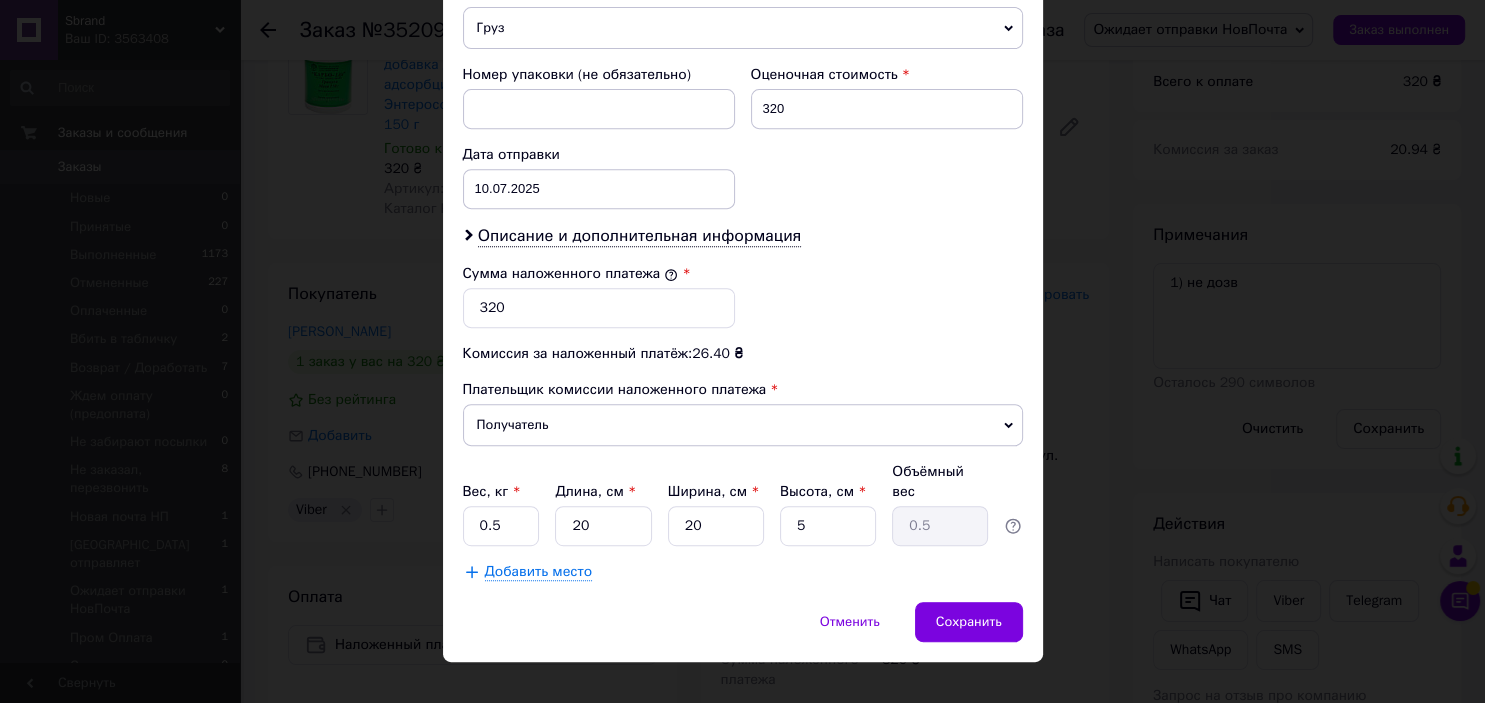 scroll, scrollTop: 817, scrollLeft: 0, axis: vertical 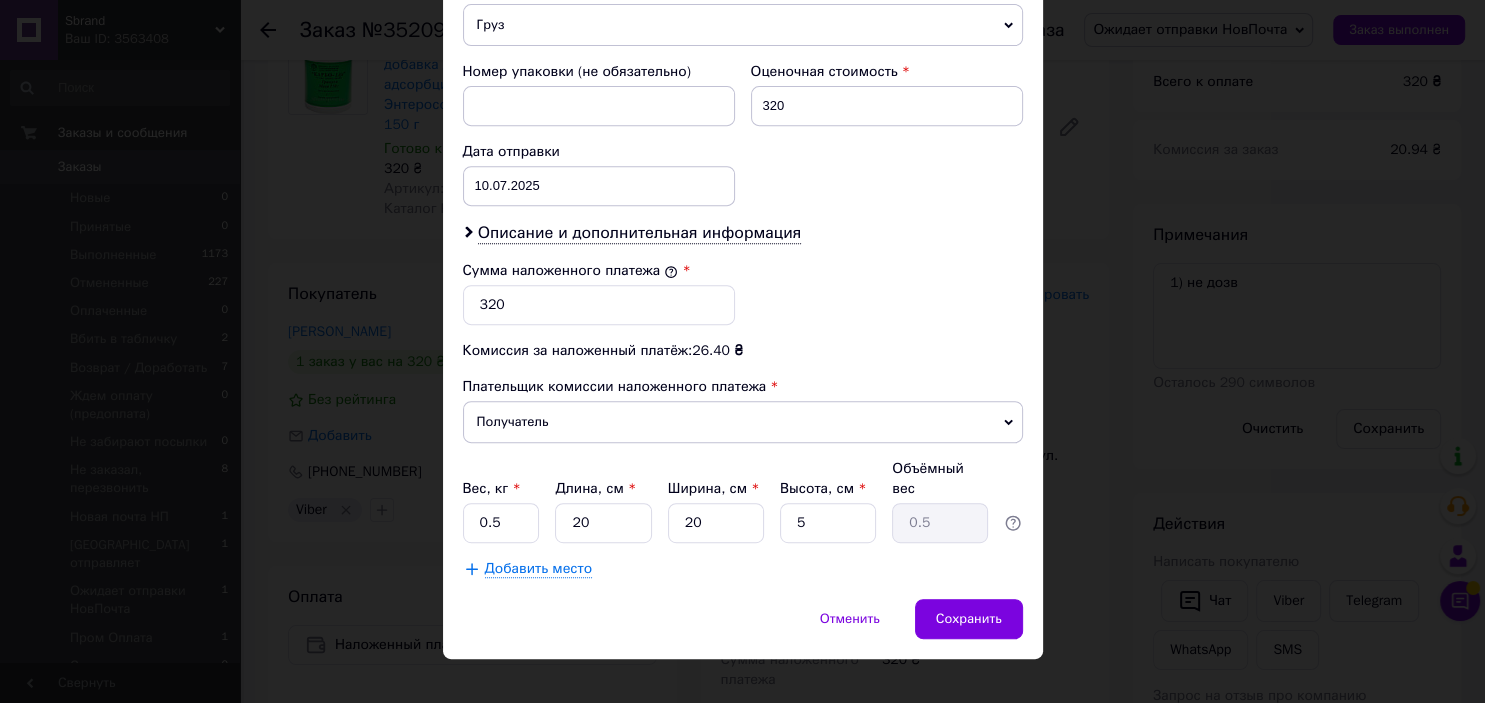 click on "× Редактирование доставки Способ доставки Нова Пошта (платная) Плательщик Получатель Отправитель Фамилия получателя Глуховський Имя получателя Олексій Отчество получателя Телефон получателя +380506055225 Тип доставки В отделении Курьером В почтомате Город Херсон Отделение №5 (до 30 кг): ул. Сретенская (ран. Розы Люксембург), 11а Место отправки Подільськ: №2 (до 200 кг): вул. Соборна, 82 Одеса: №1: Київське шосе, 27 Одеса: №131: вул. Владислава Бувалкіна, 50/1 (Ринок Початок) Одеса: №94 (до 30 кг на одне місце): вул. Європейська, 84/86, прим. 501 с. Холодна Балка: №1: вул. Балківська, 83б" at bounding box center [742, 351] 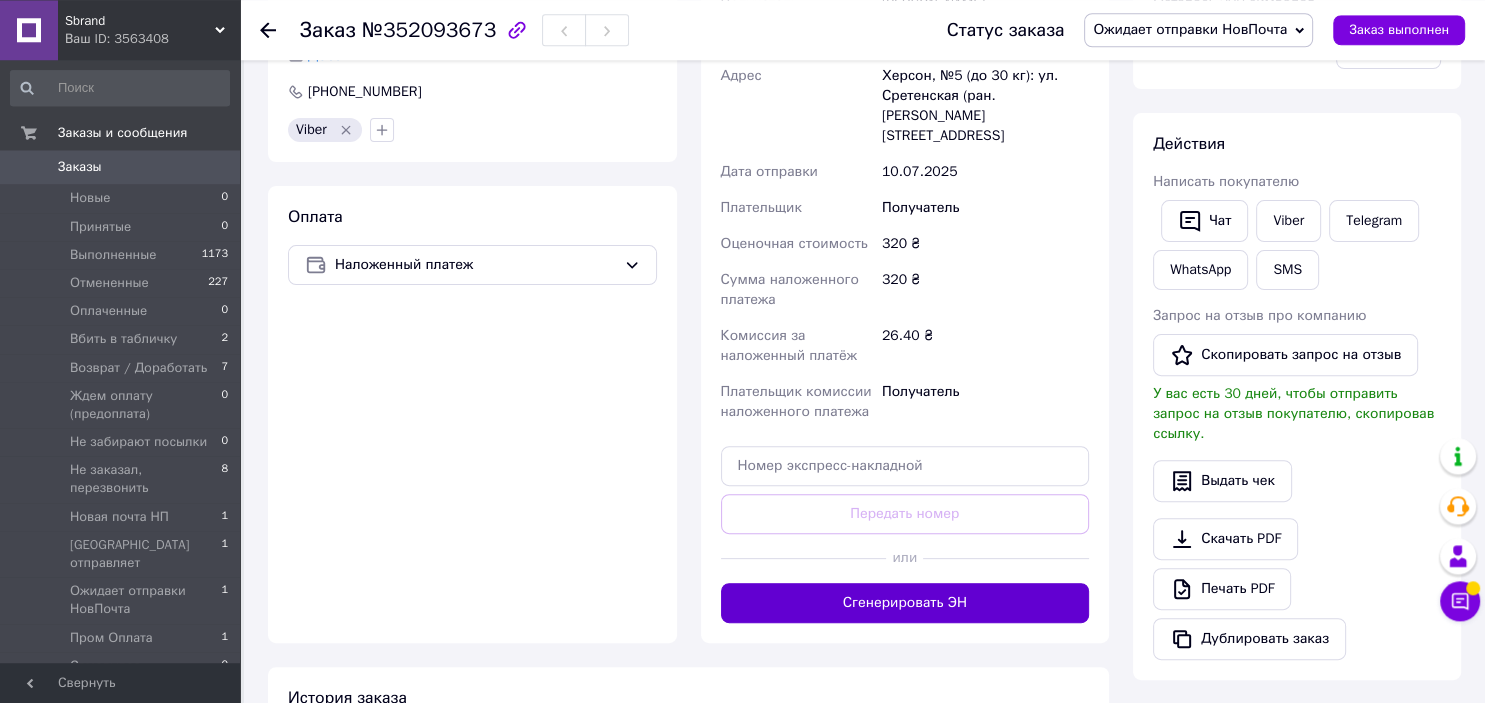 scroll, scrollTop: 619, scrollLeft: 0, axis: vertical 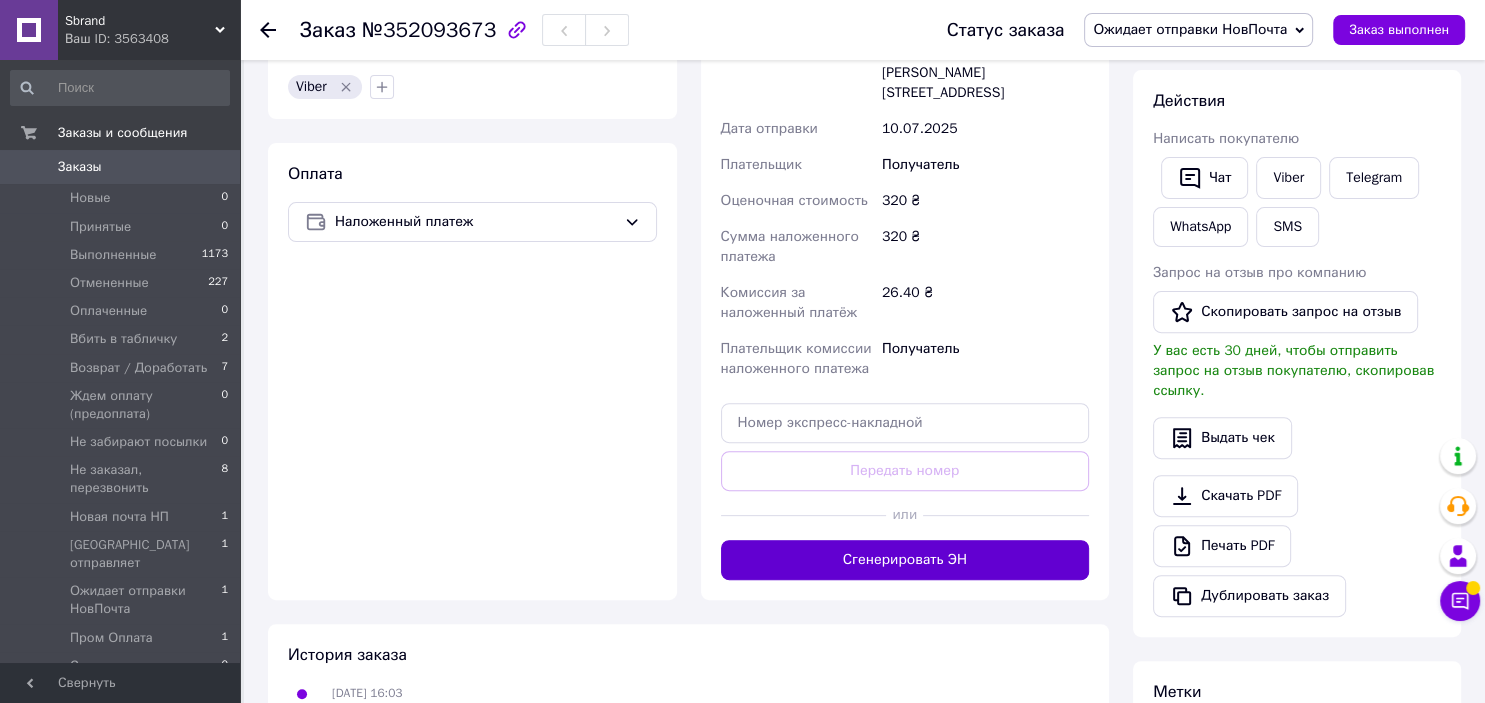 click on "Сгенерировать ЭН" at bounding box center (905, 560) 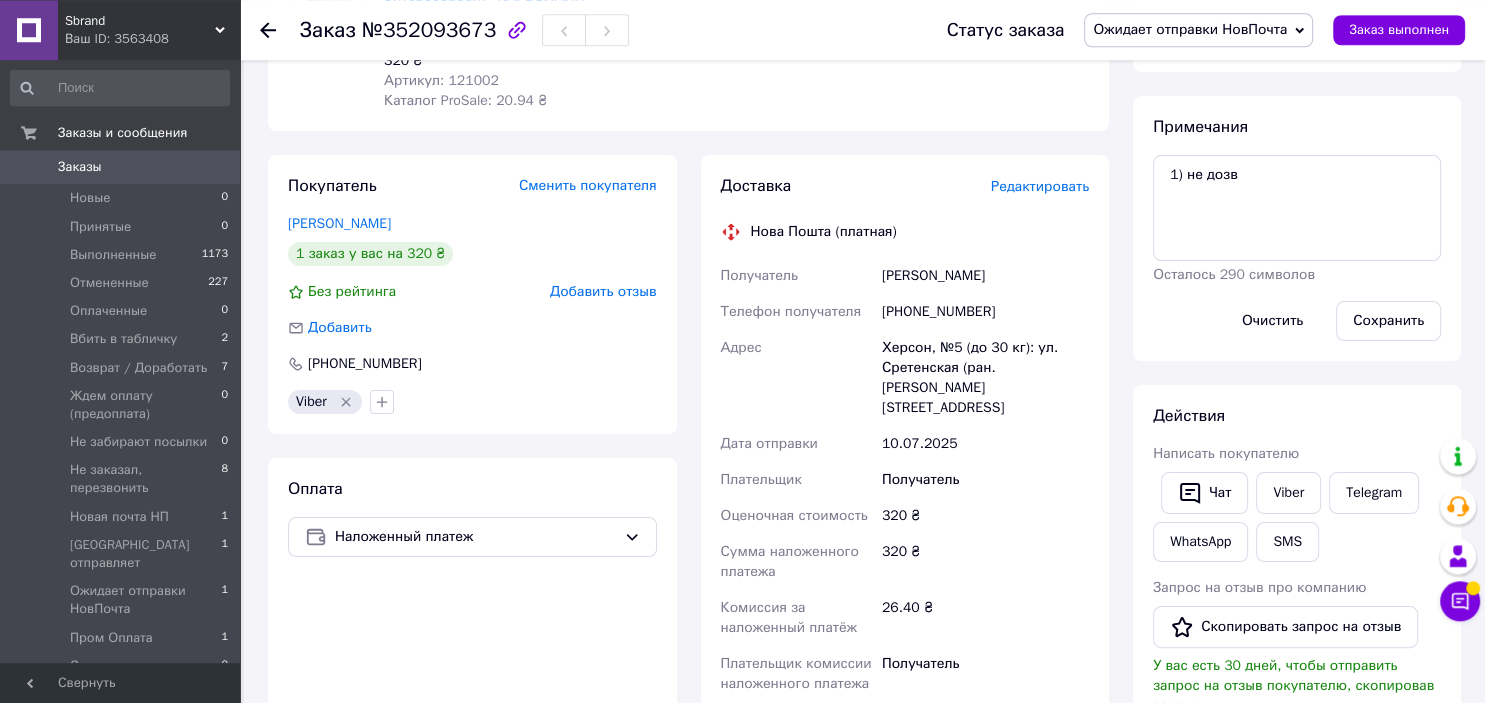 scroll, scrollTop: 196, scrollLeft: 0, axis: vertical 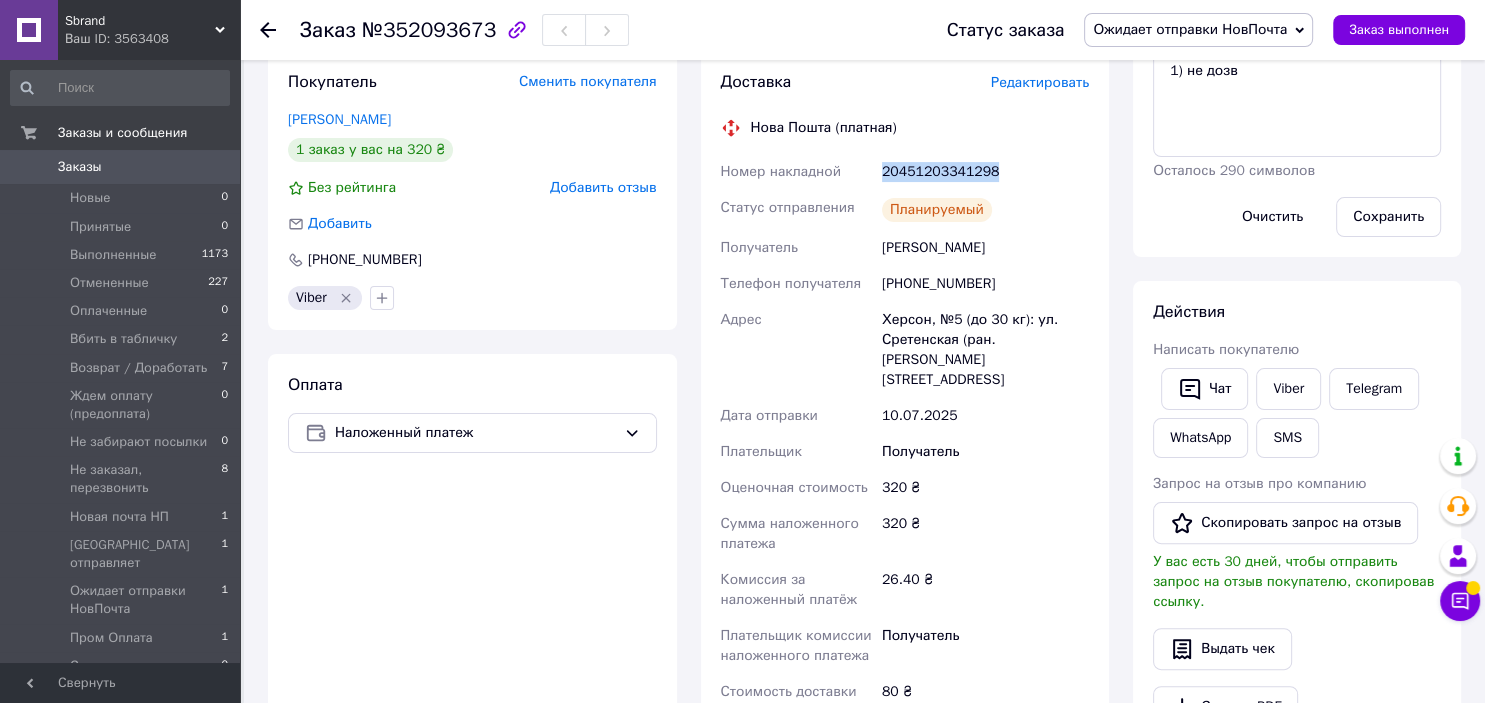 drag, startPoint x: 873, startPoint y: 172, endPoint x: 1042, endPoint y: 175, distance: 169.02663 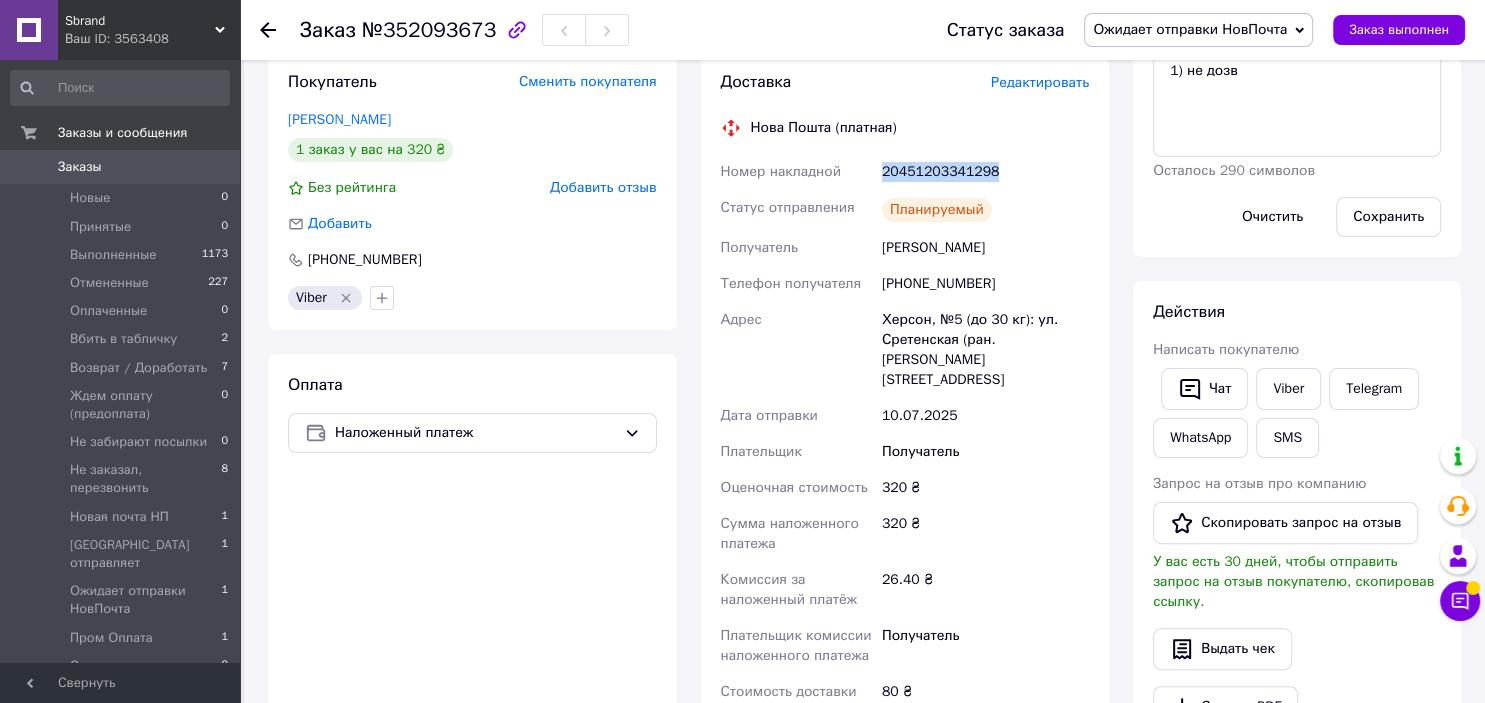 copy on "Номер накладной 20451203341298" 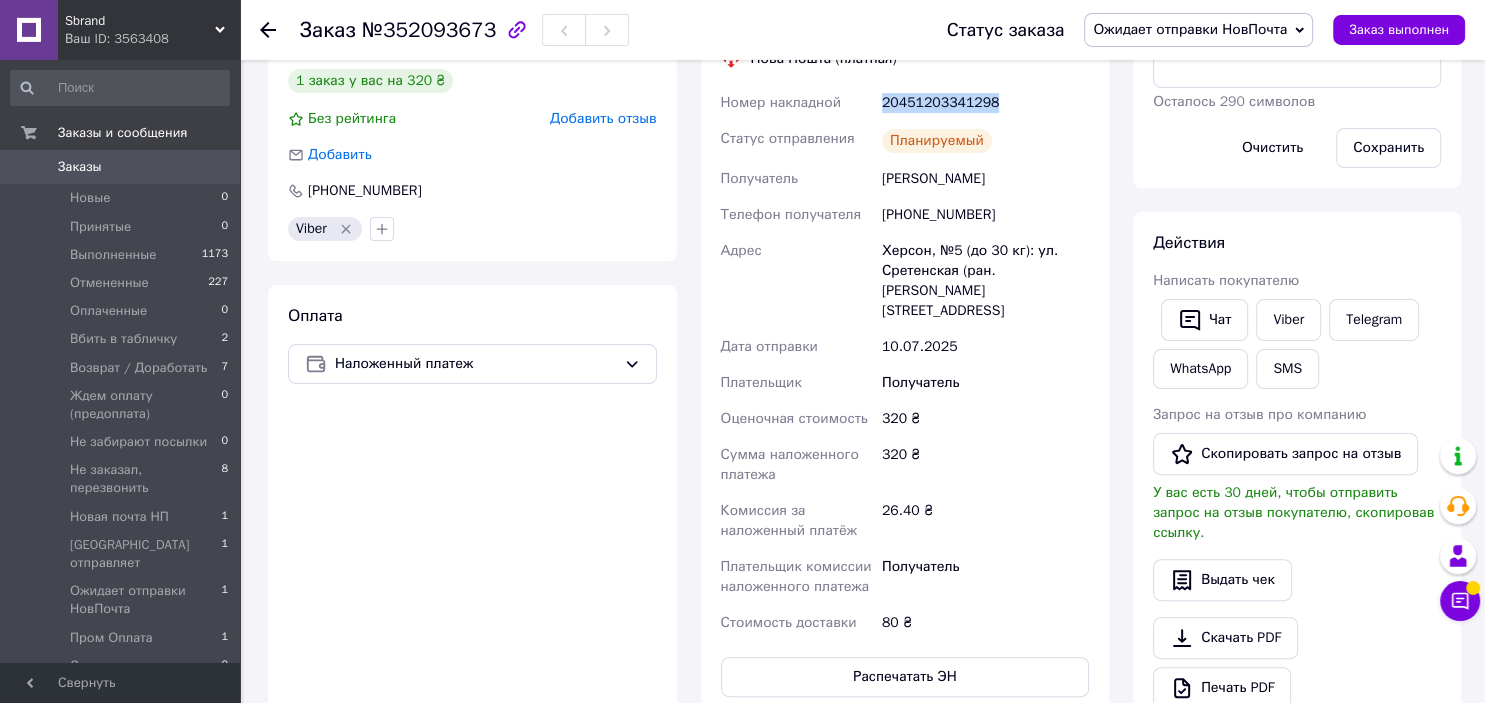 scroll, scrollTop: 513, scrollLeft: 0, axis: vertical 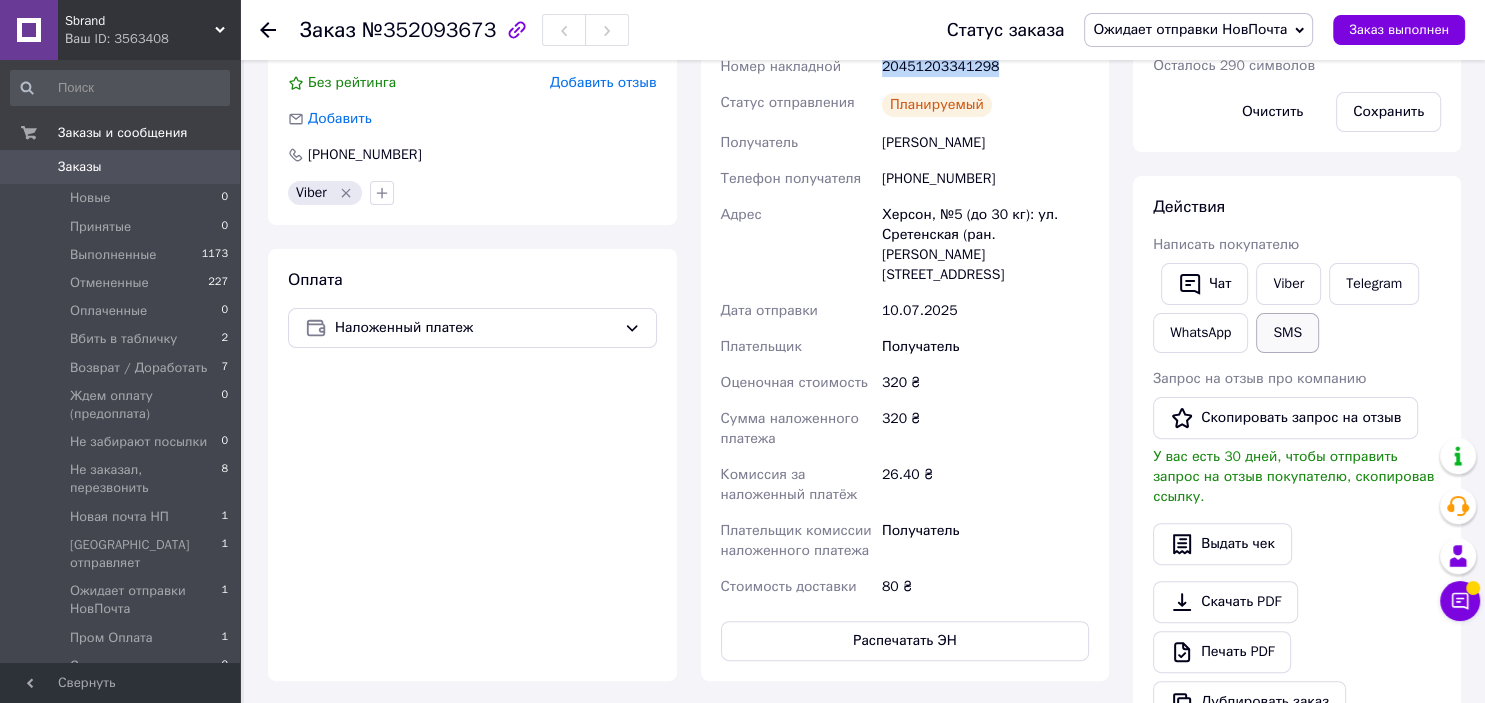 click on "SMS" at bounding box center (1287, 333) 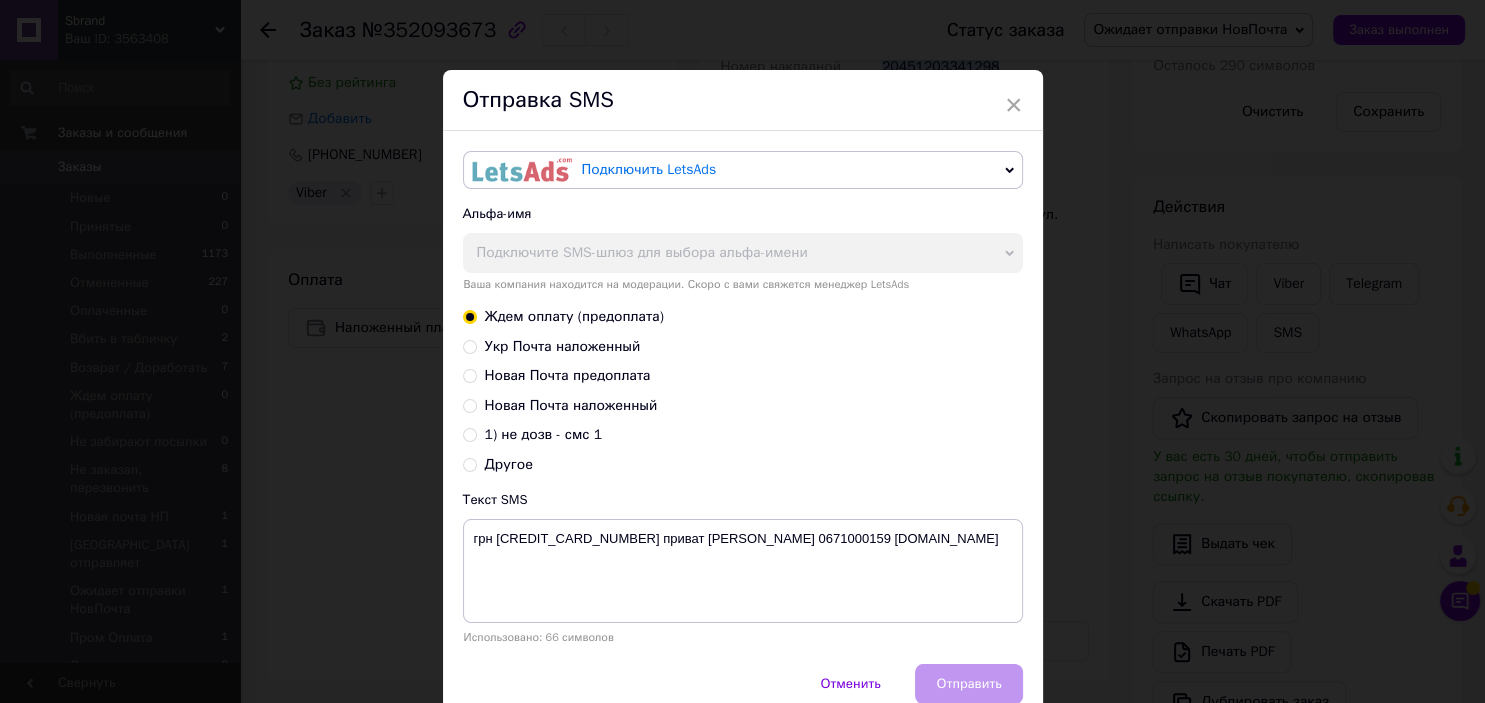 click on "Новая Почта наложенный" at bounding box center [470, 404] 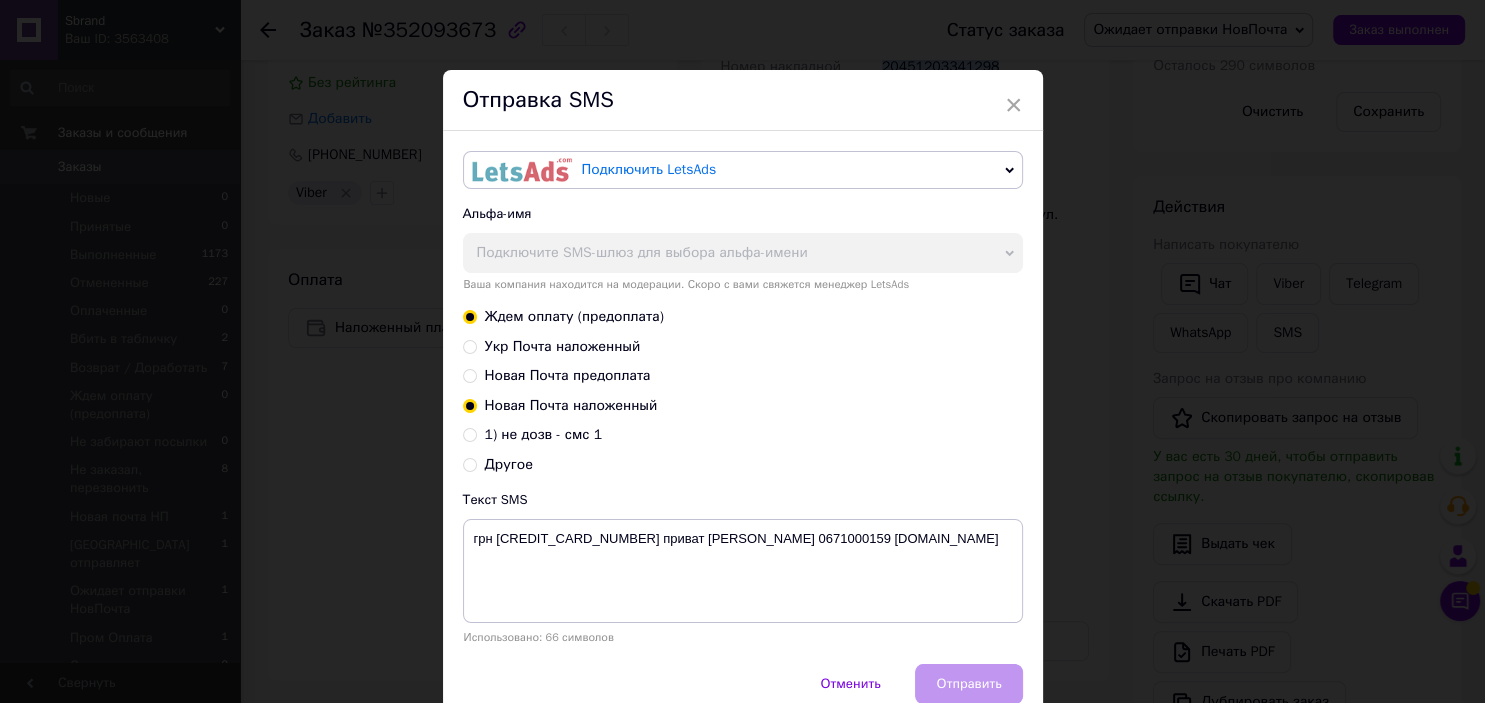 radio on "true" 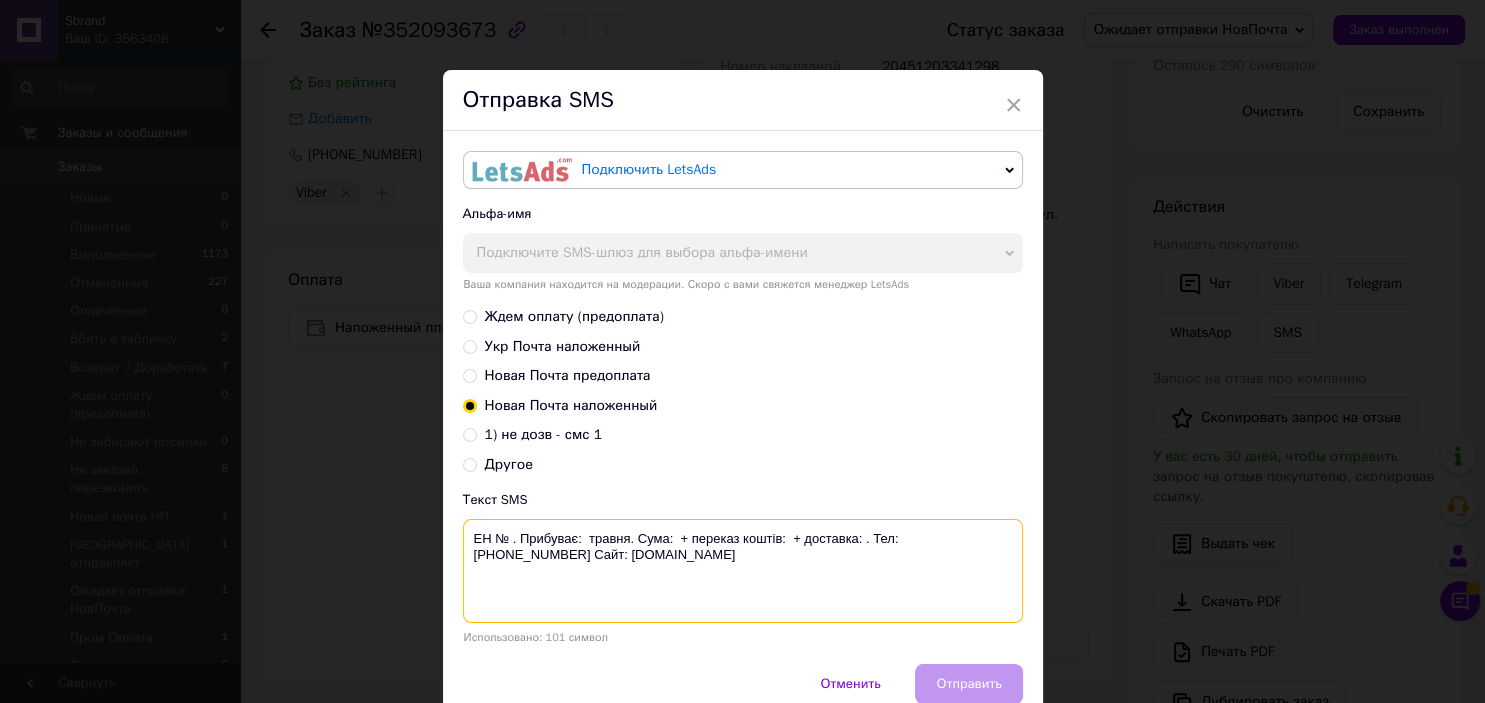 click on "ЕН № . Прибуває:  травня. Сума:  + переказ коштів:  + доставка: . Тел: 0671000159 Сайт: sbrand.com.ua" at bounding box center (743, 571) 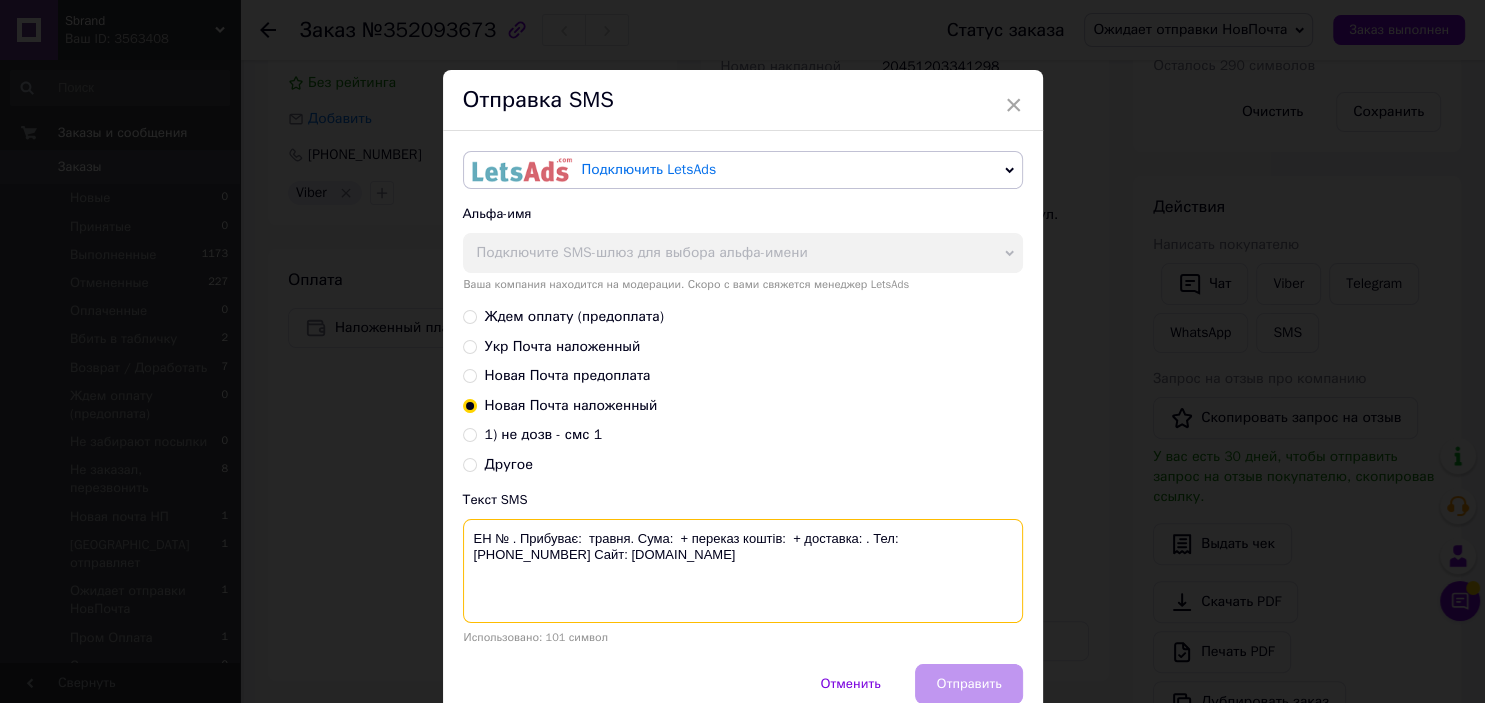 paste on "20451203341298" 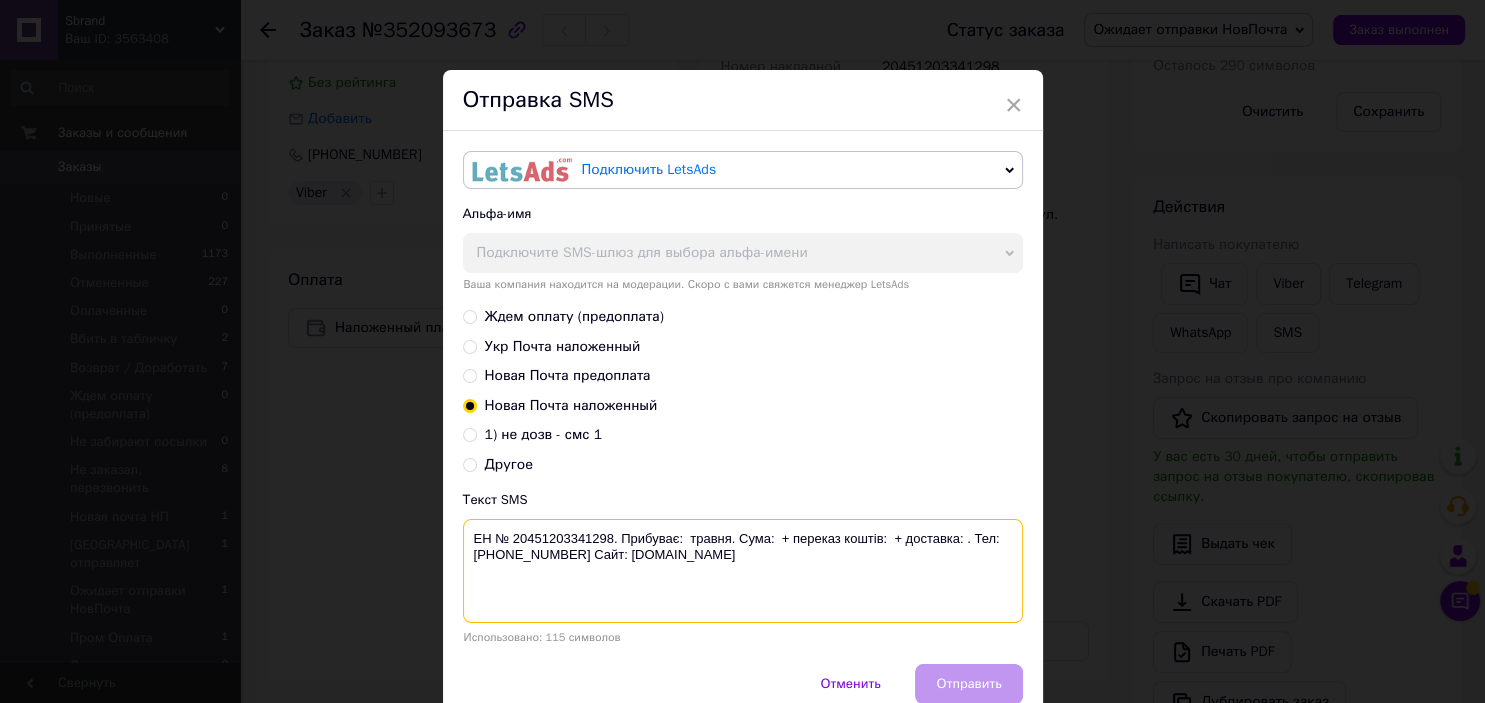 click on "ЕН № 20451203341298. Прибуває:  травня. Сума:  + переказ коштів:  + доставка: . Тел: 0671000159 Сайт: sbrand.com.ua" at bounding box center (743, 571) 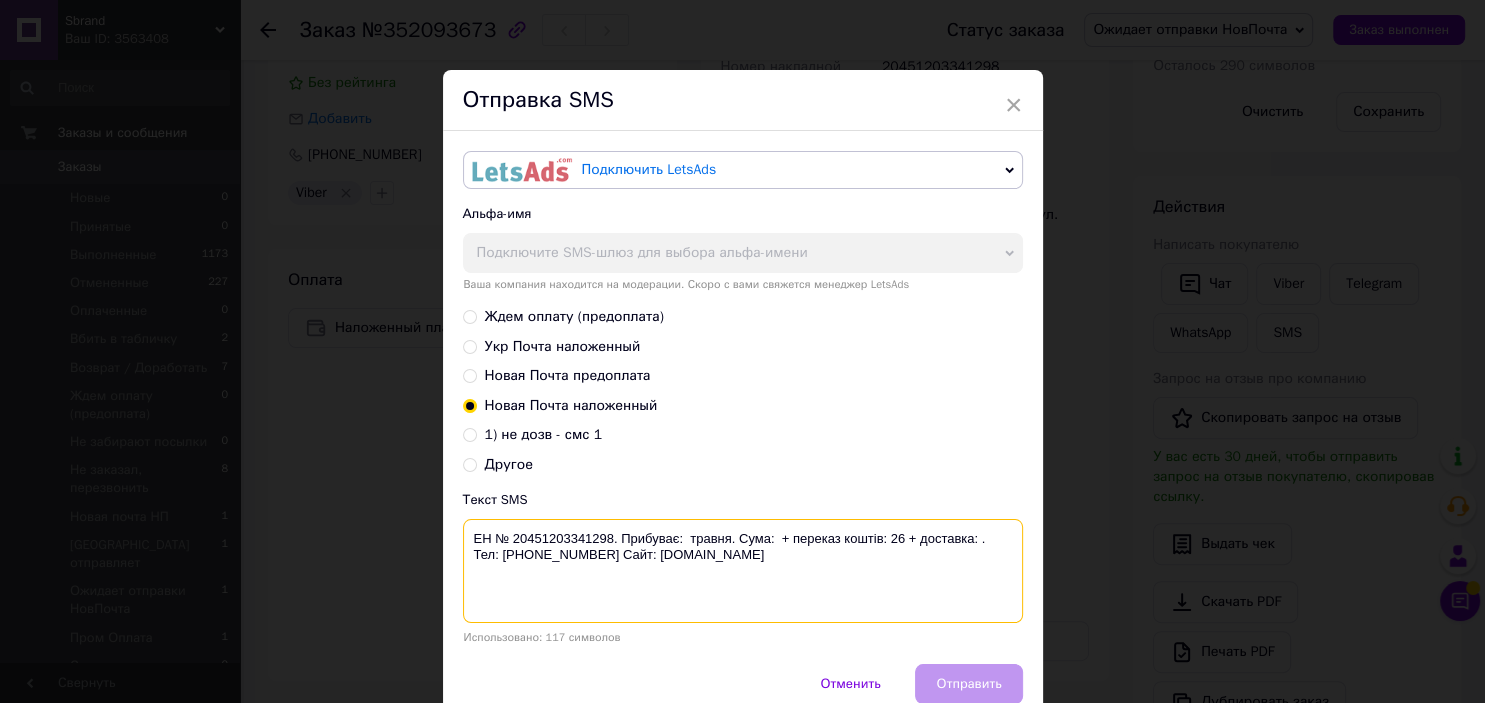 click on "ЕН № 20451203341298. Прибуває:  травня. Сума:  + переказ коштів: 26 + доставка: . Тел: 0671000159 Сайт: sbrand.com.ua" at bounding box center [743, 571] 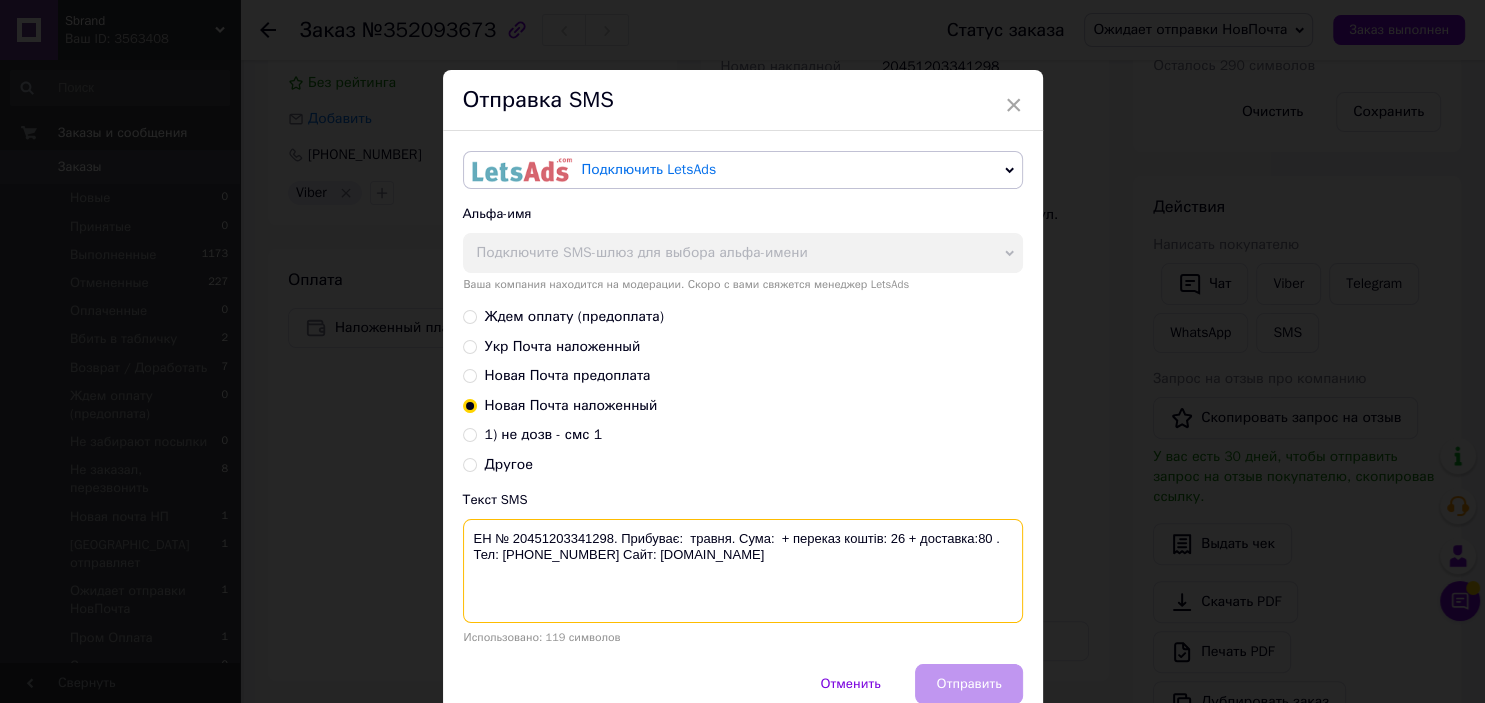 click on "ЕН № 20451203341298. Прибуває:  травня. Сума:  + переказ коштів: 26 + доставка:80 . Тел: 0671000159 Сайт: sbrand.com.ua" at bounding box center (743, 571) 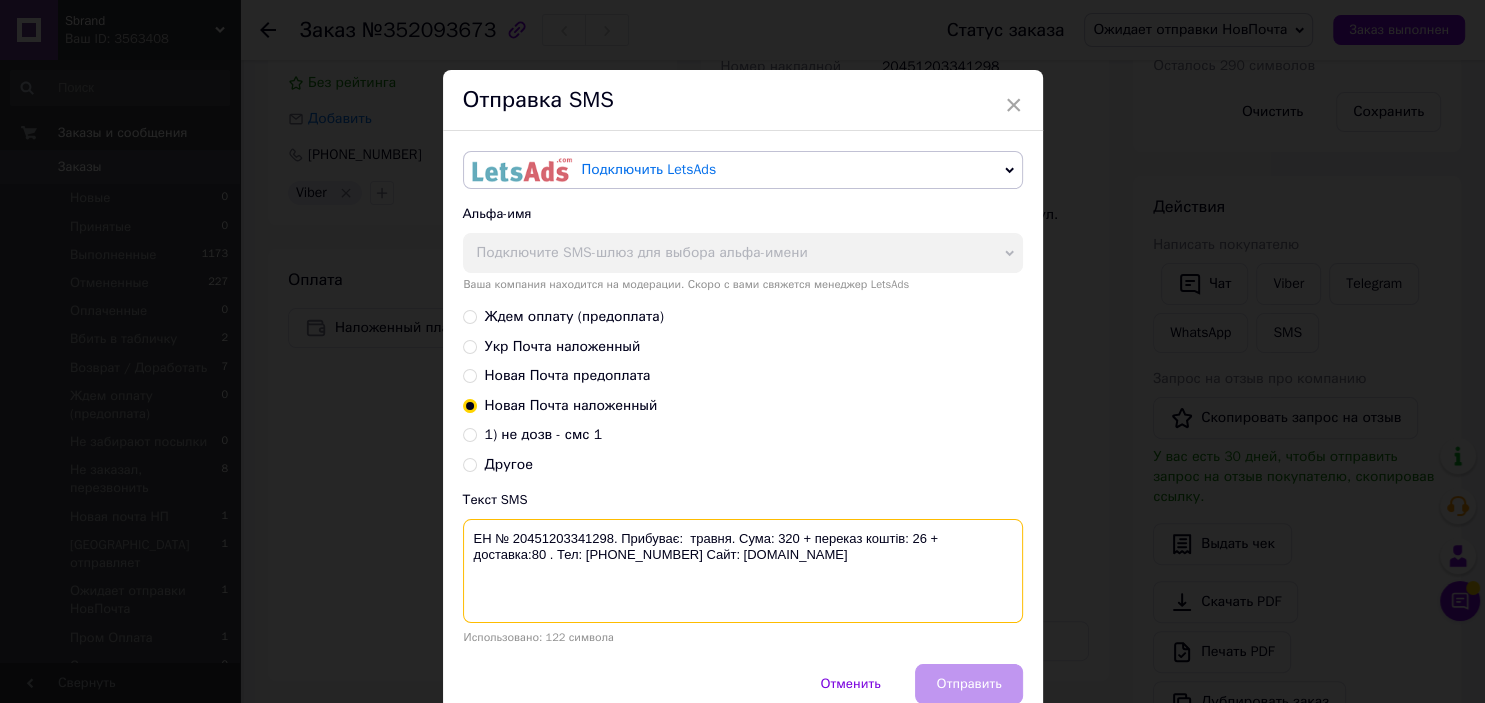 click on "ЕН № 20451203341298. Прибуває:  травня. Сума: 320 + переказ коштів: 26 + доставка:80 . Тел: 0671000159 Сайт: sbrand.com.ua" at bounding box center [743, 571] 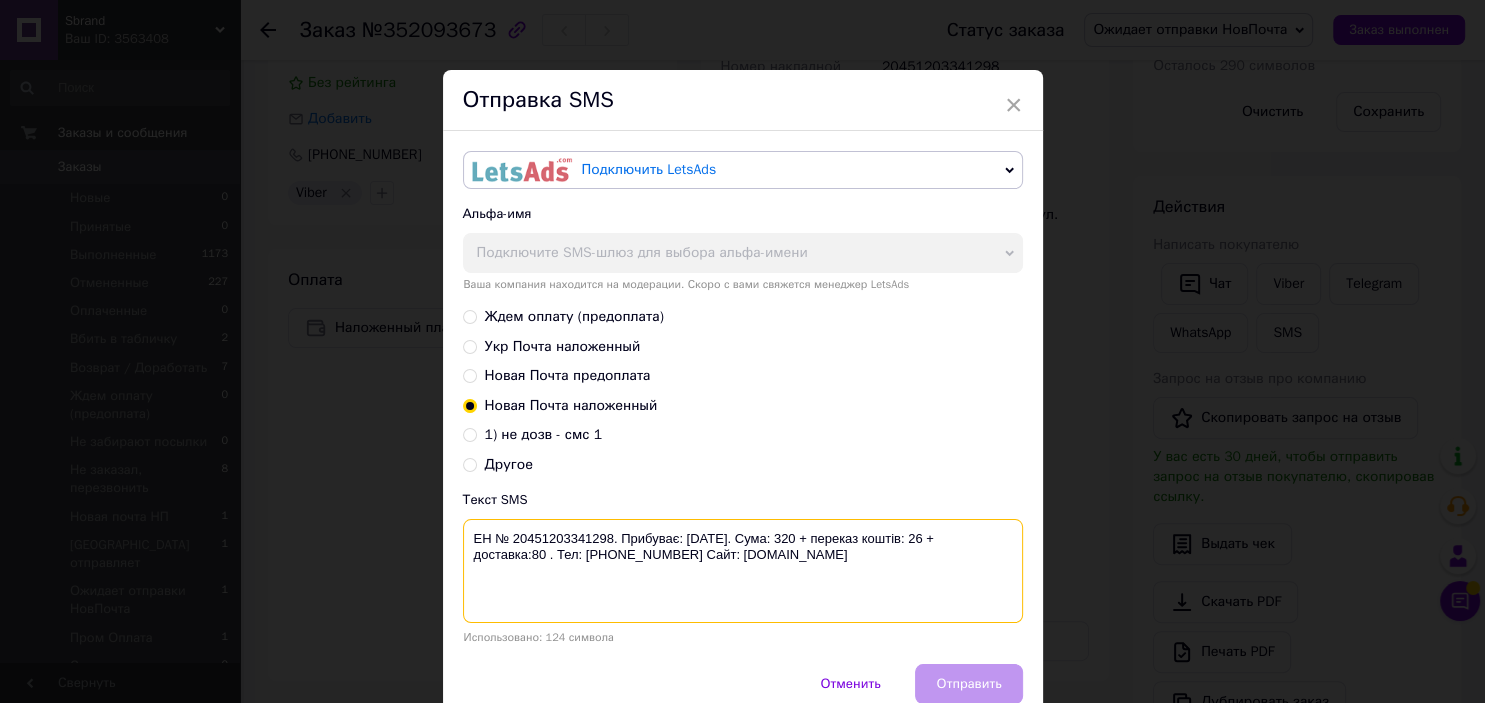 drag, startPoint x: 469, startPoint y: 538, endPoint x: 881, endPoint y: 566, distance: 412.95035 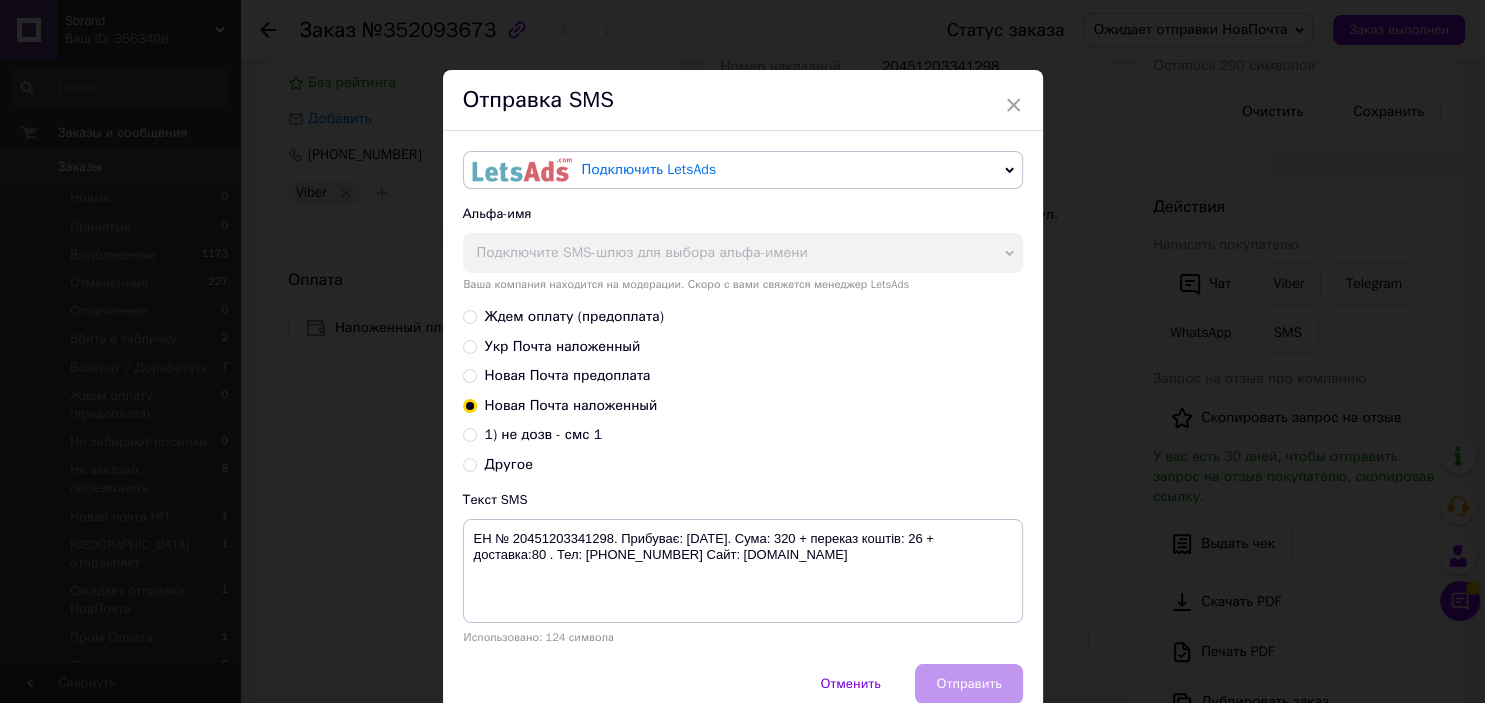 click on "× Отправка SMS Подключить LetsAds Подключить SMSClub Альфа-имя  Подключите SMS-шлюз для выбора альфа-имени Ваша компания находится на модерации.
Скоро с вами свяжется менеджер LetsAds Ждем оплату (предоплата) Укр Почта наложенный Новая Почта предоплата Новая Почта наложенный 1) не дозв - смс 1 Другое Текст SMS ЕН № 20451203341298. Прибуває: 11 травня. Сума: 320 + переказ коштів: 26 + доставка:80 . Тел: 0671000159 Сайт: sbrand.com.ua Использовано: 124 символа Отменить   Отправить" at bounding box center (742, 351) 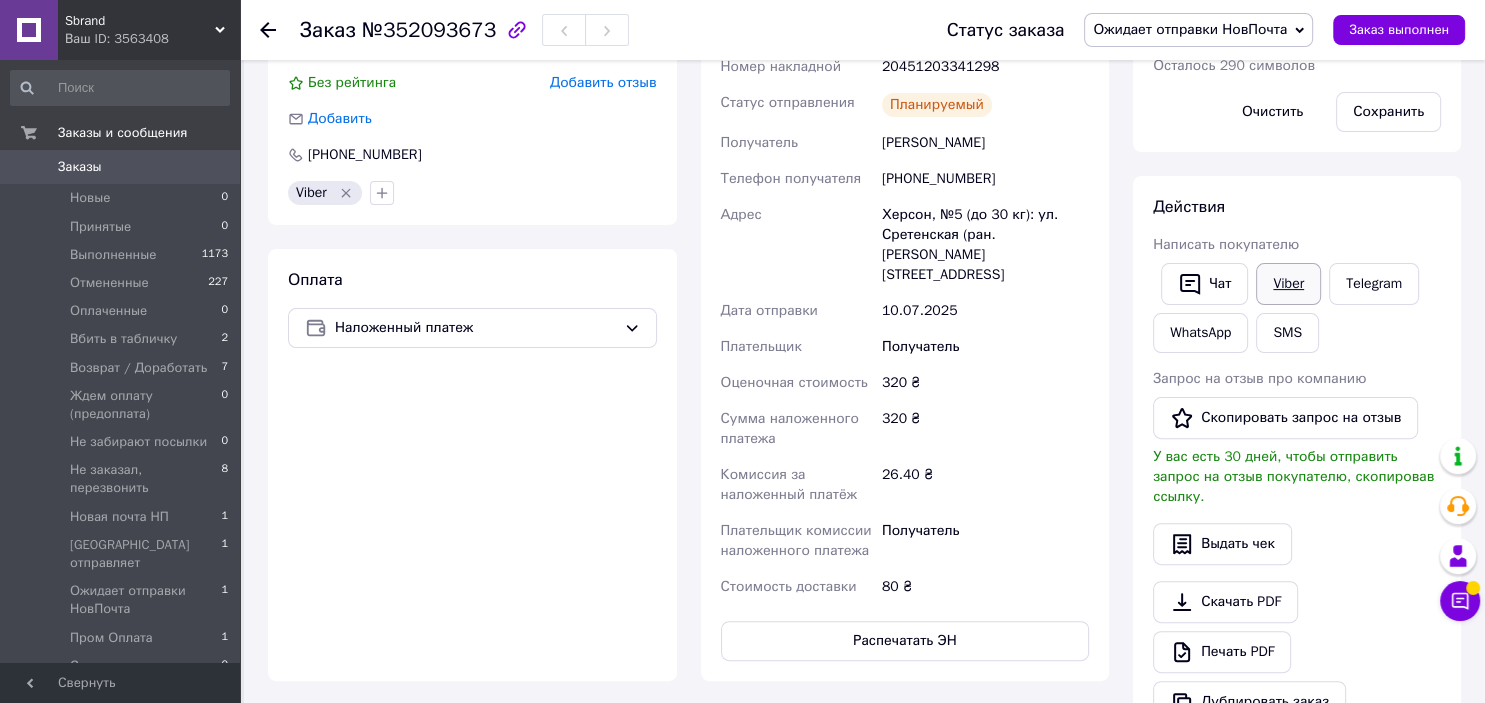 click on "Viber" at bounding box center [1288, 284] 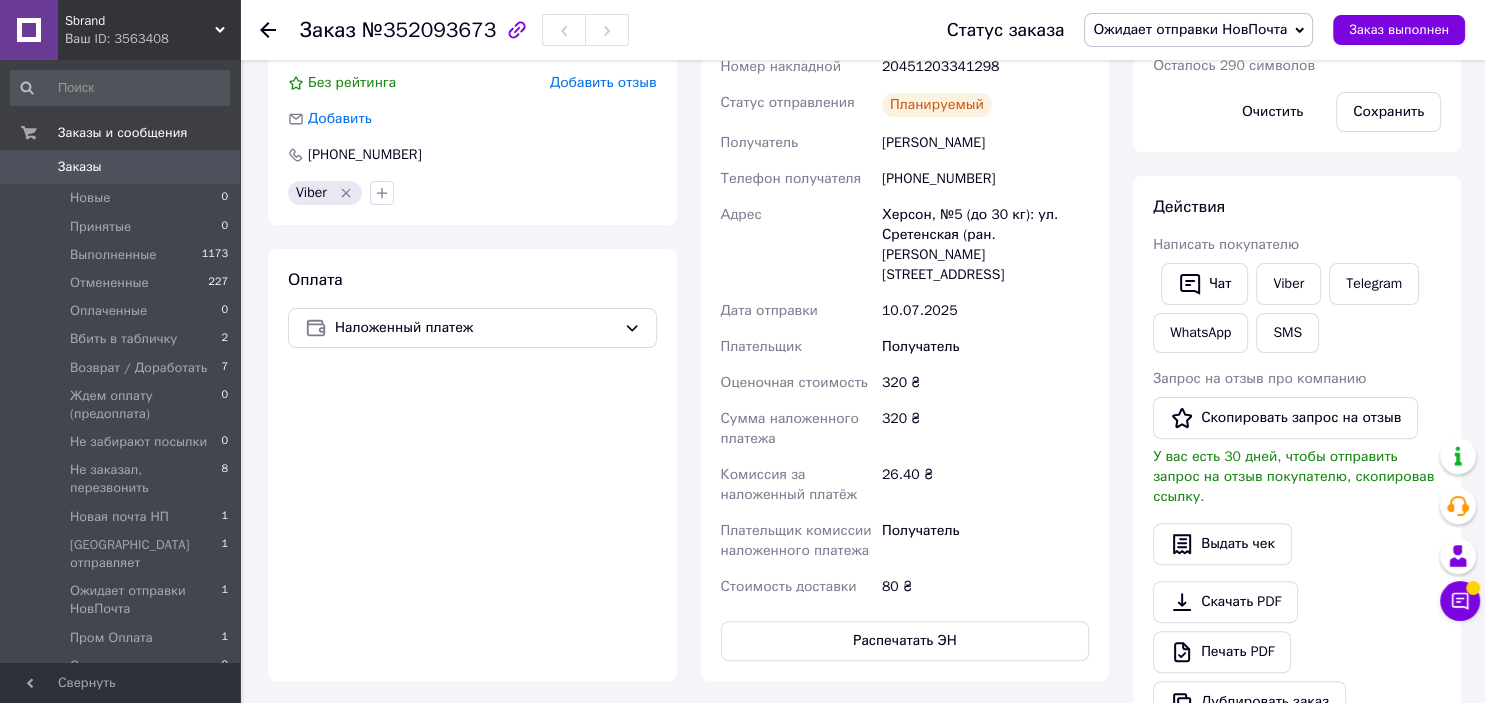 click on "Чат Viber Telegram WhatsApp SMS" at bounding box center [1297, 308] 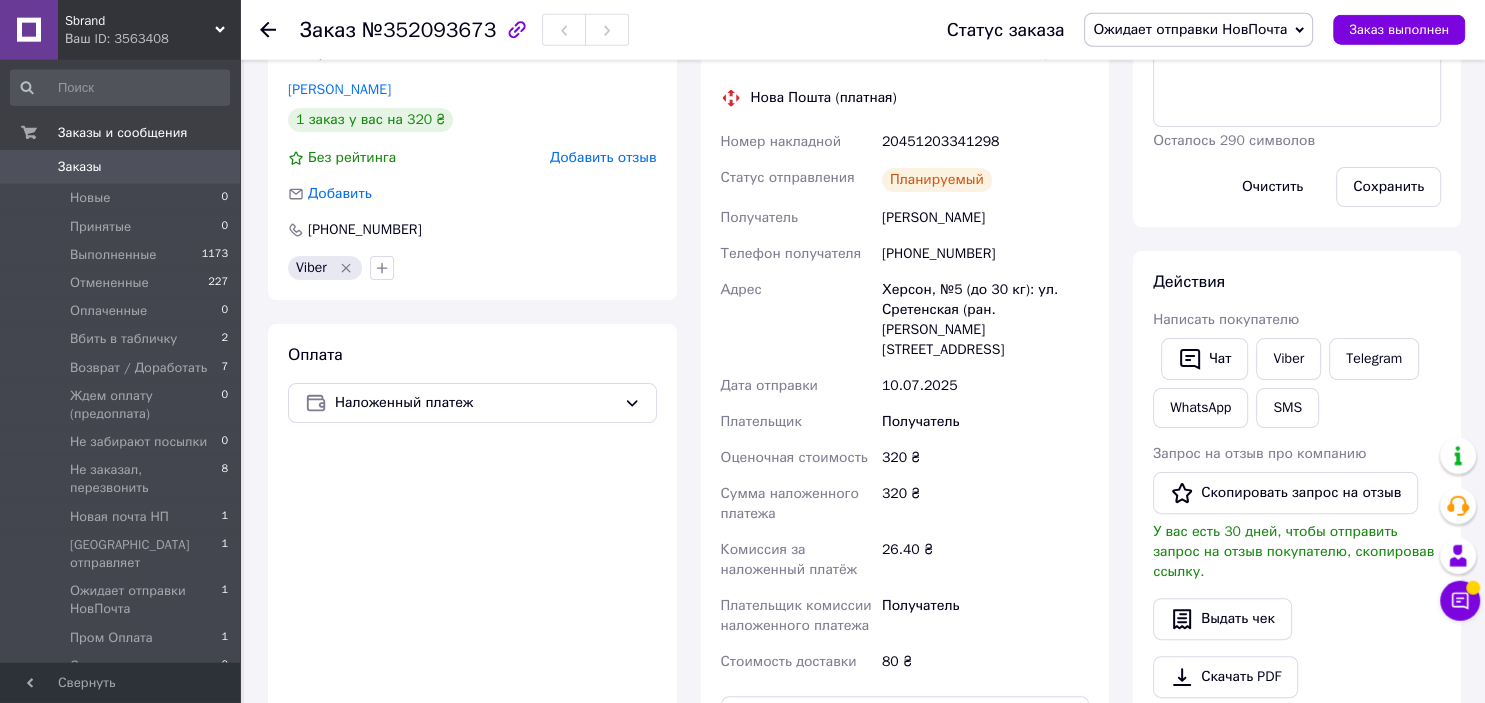scroll, scrollTop: 408, scrollLeft: 0, axis: vertical 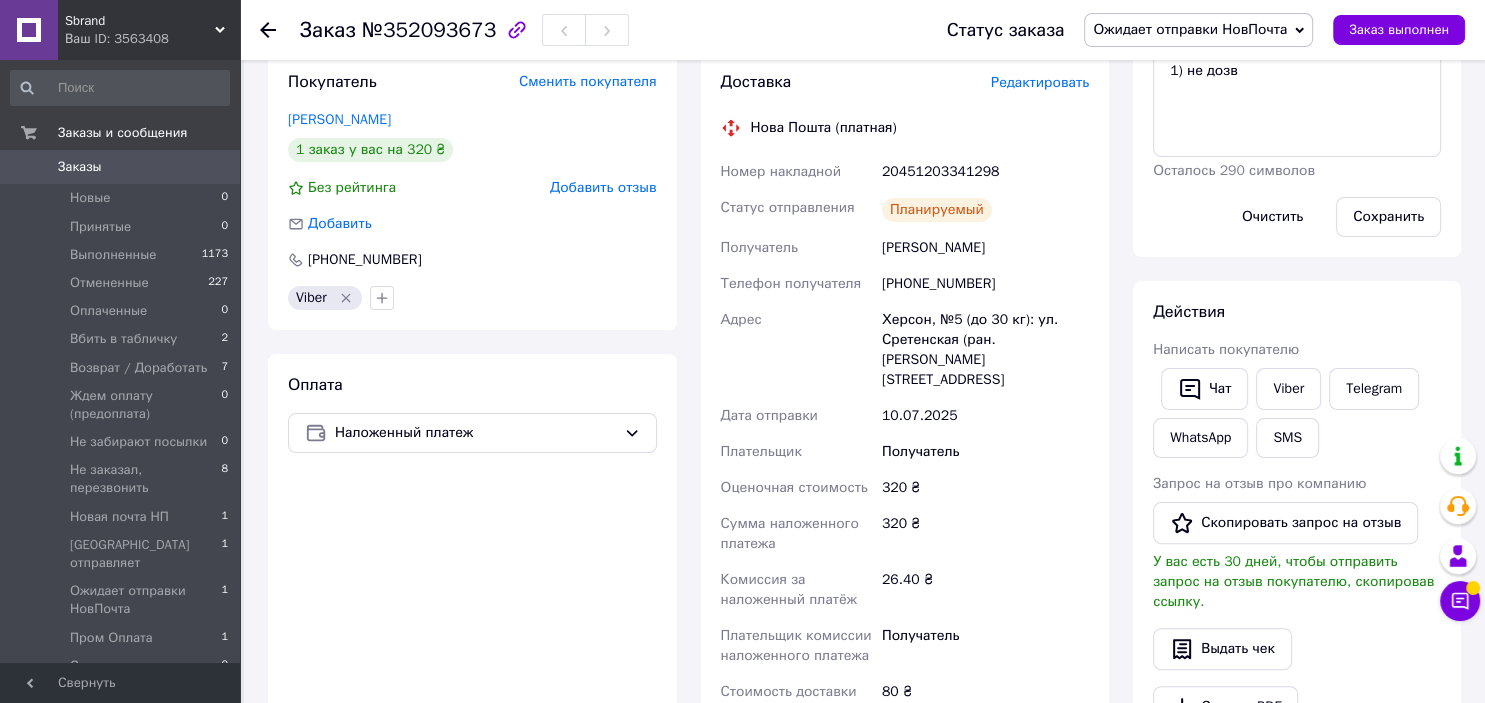 click on "Чат Viber Telegram WhatsApp SMS" at bounding box center (1297, 413) 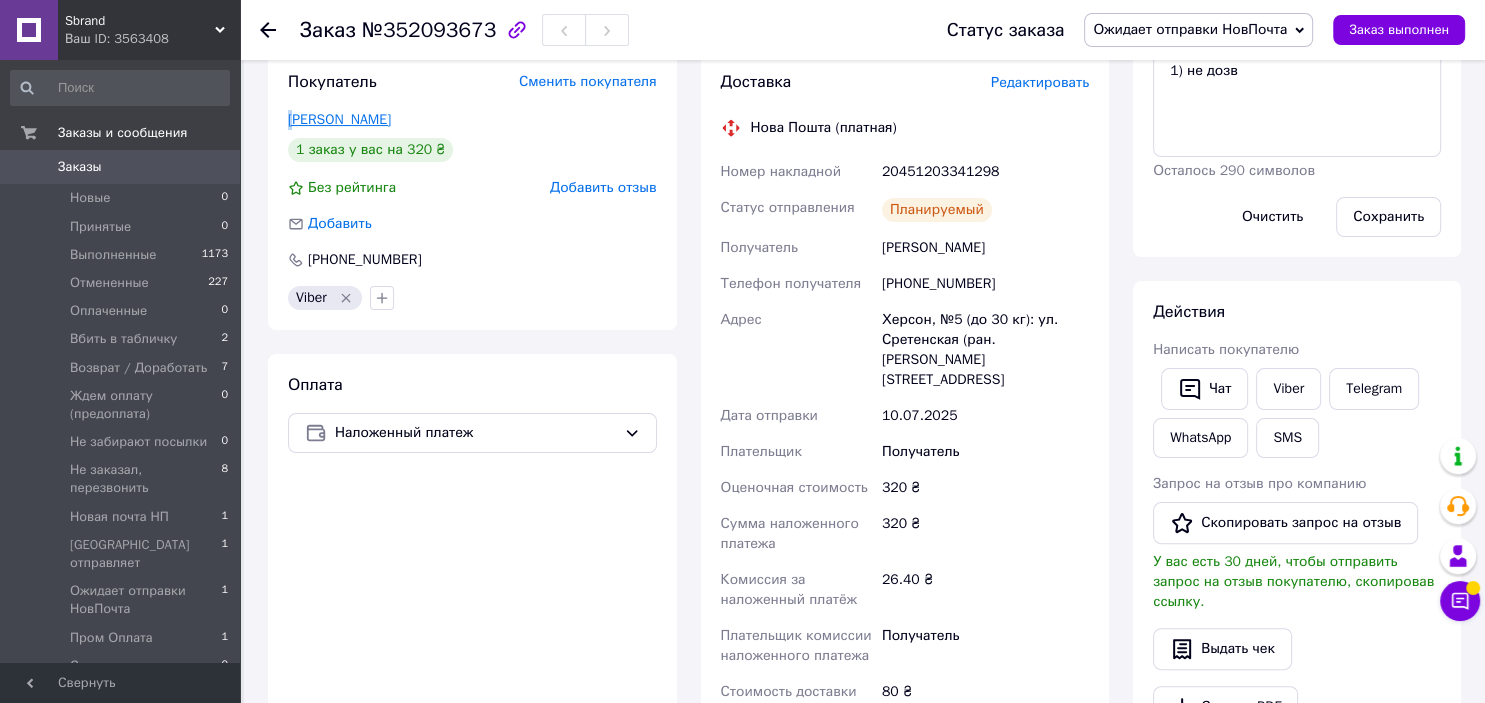 click on "Покупатель Сменить покупателя Глуховський  олексій 1 заказ у вас на 320 ₴ Без рейтинга   Добавить отзыв Добавить +380506055225 Viber" at bounding box center (472, 190) 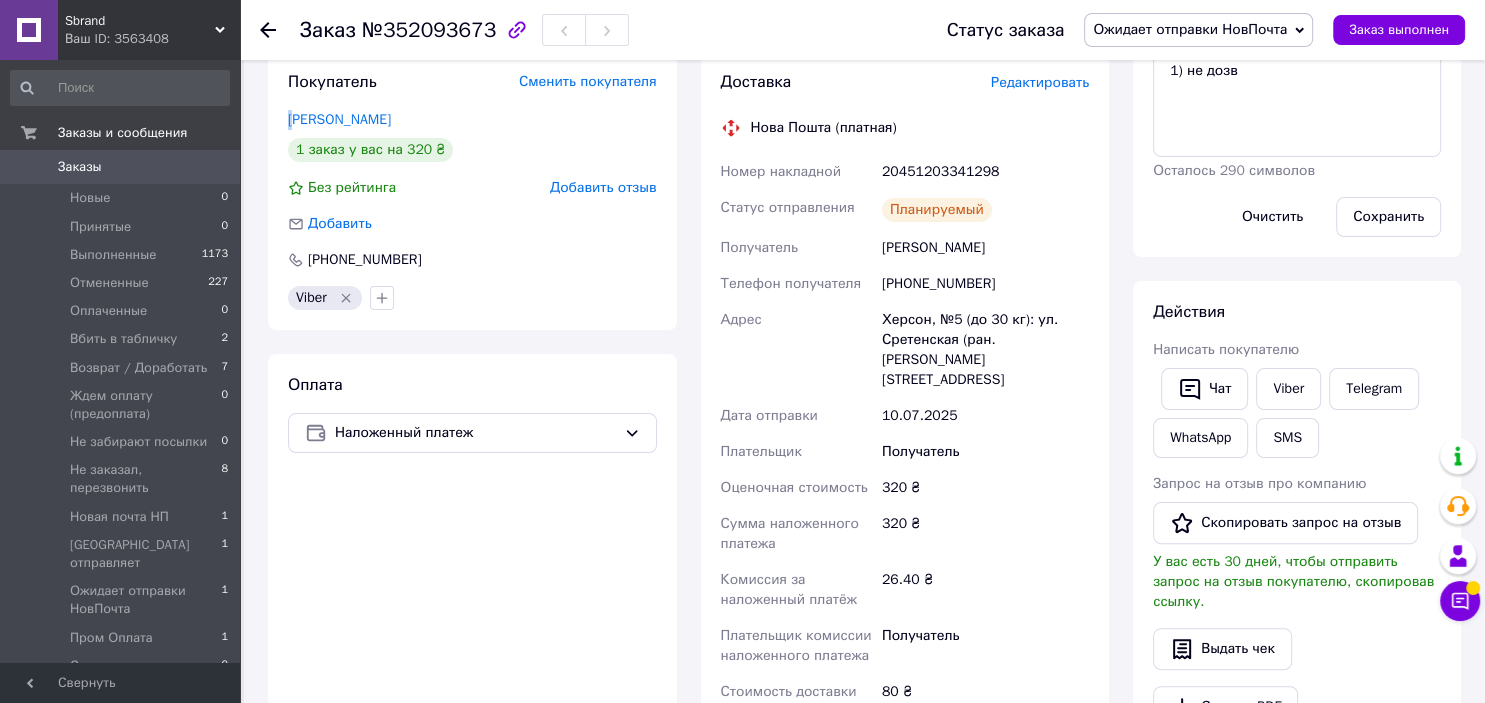 drag, startPoint x: 878, startPoint y: 253, endPoint x: 1066, endPoint y: 251, distance: 188.01064 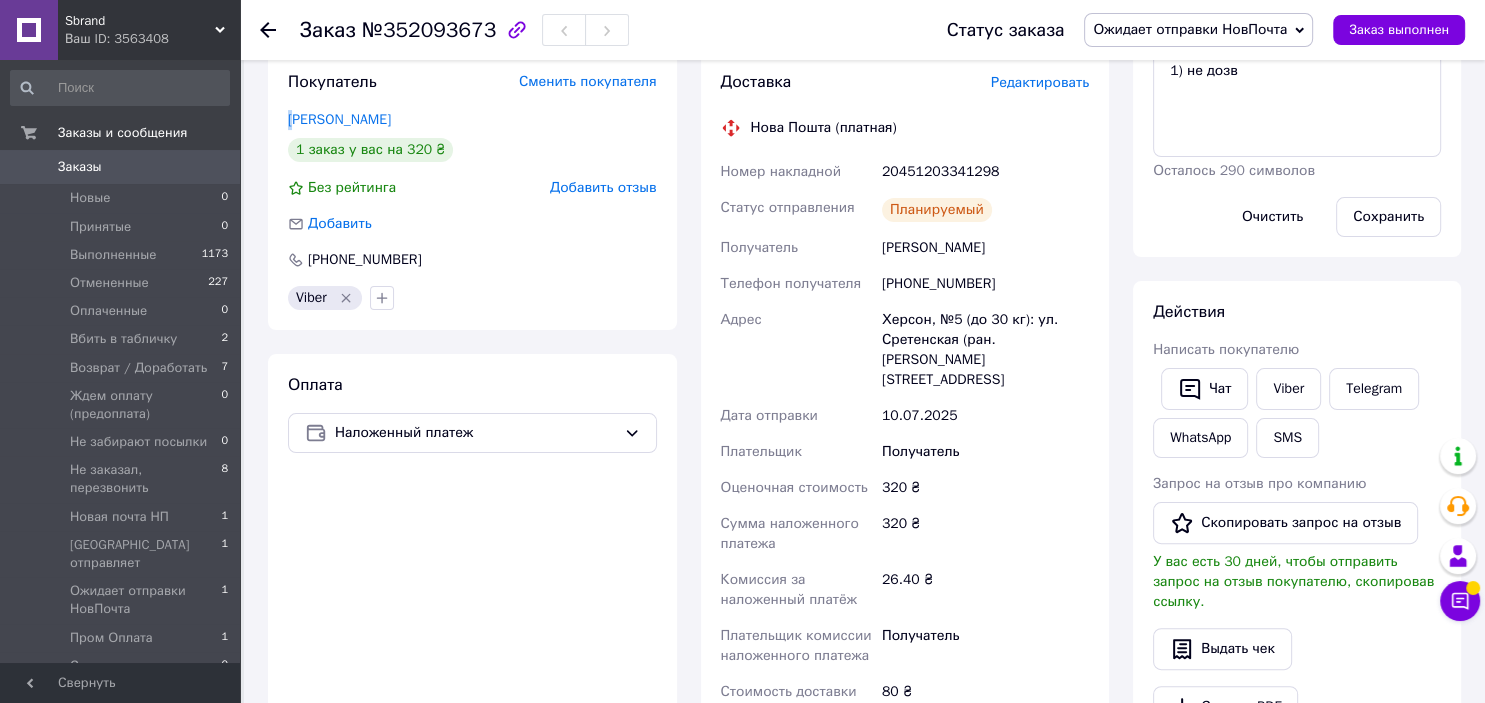 copy on "Глуховський Олексій" 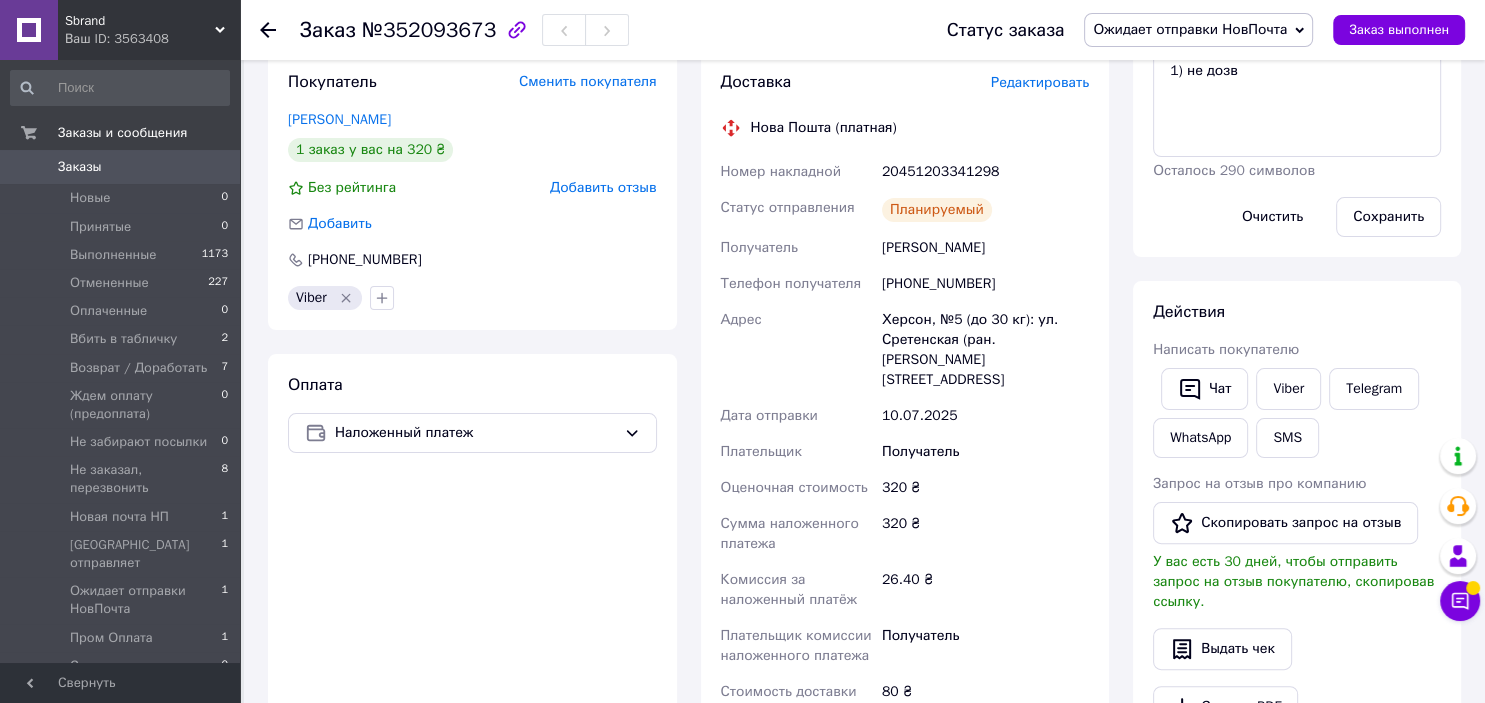 click 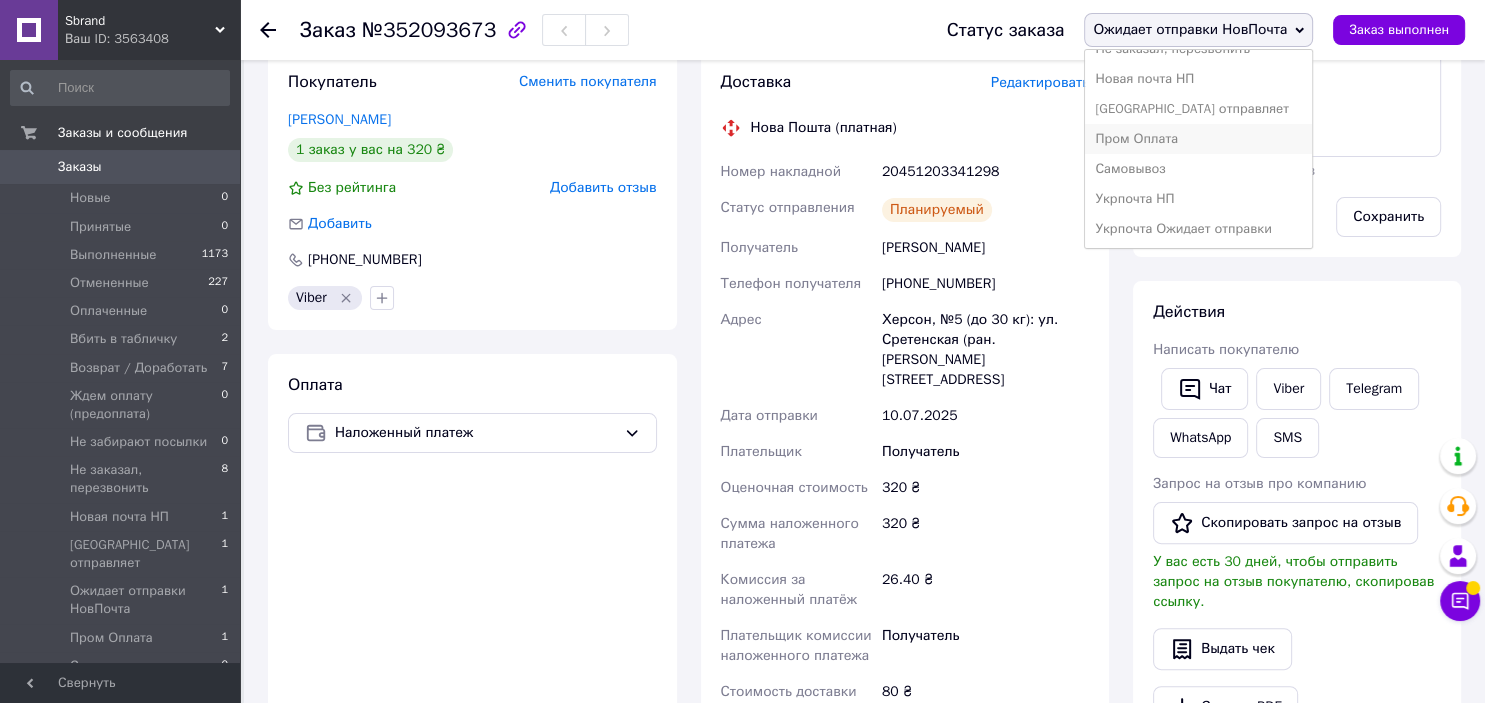scroll, scrollTop: 262, scrollLeft: 0, axis: vertical 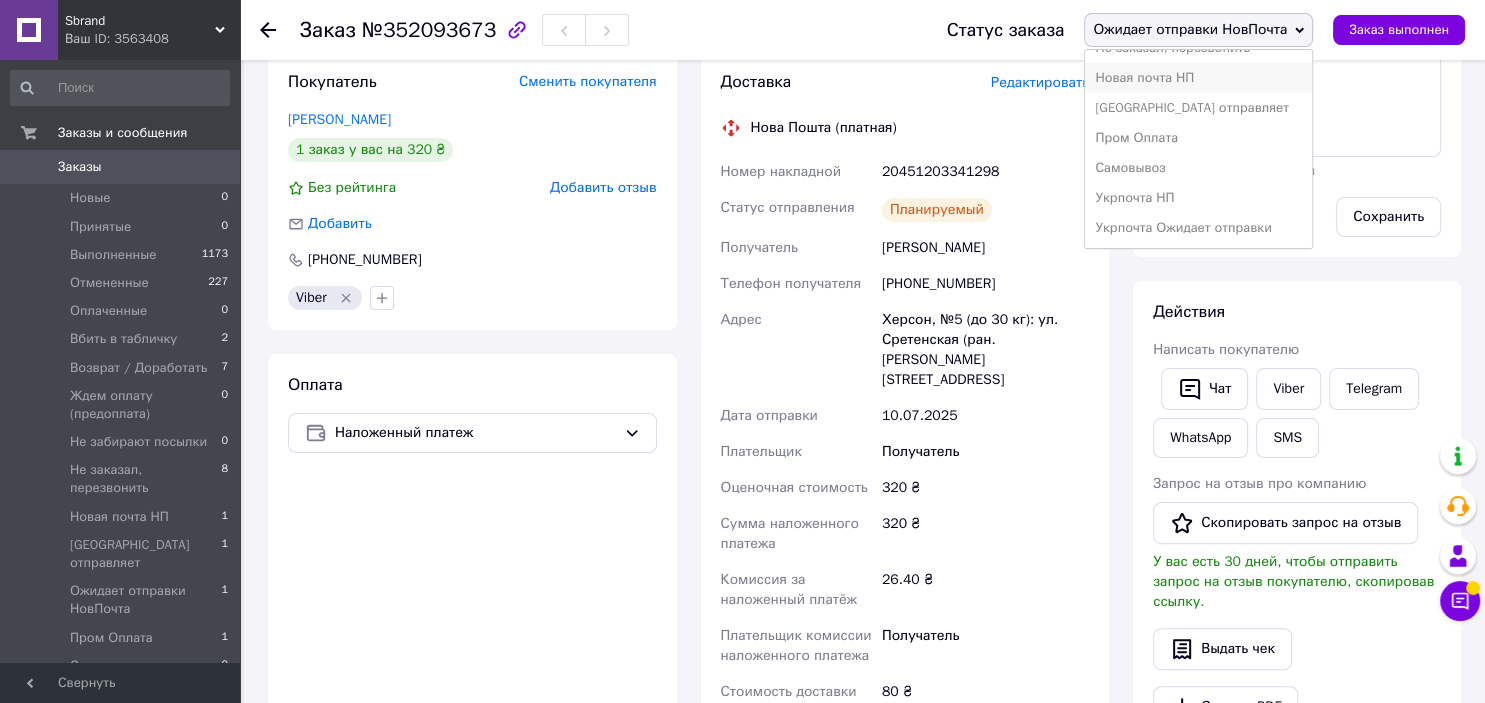 click on "Новая почта НП" at bounding box center (1198, 78) 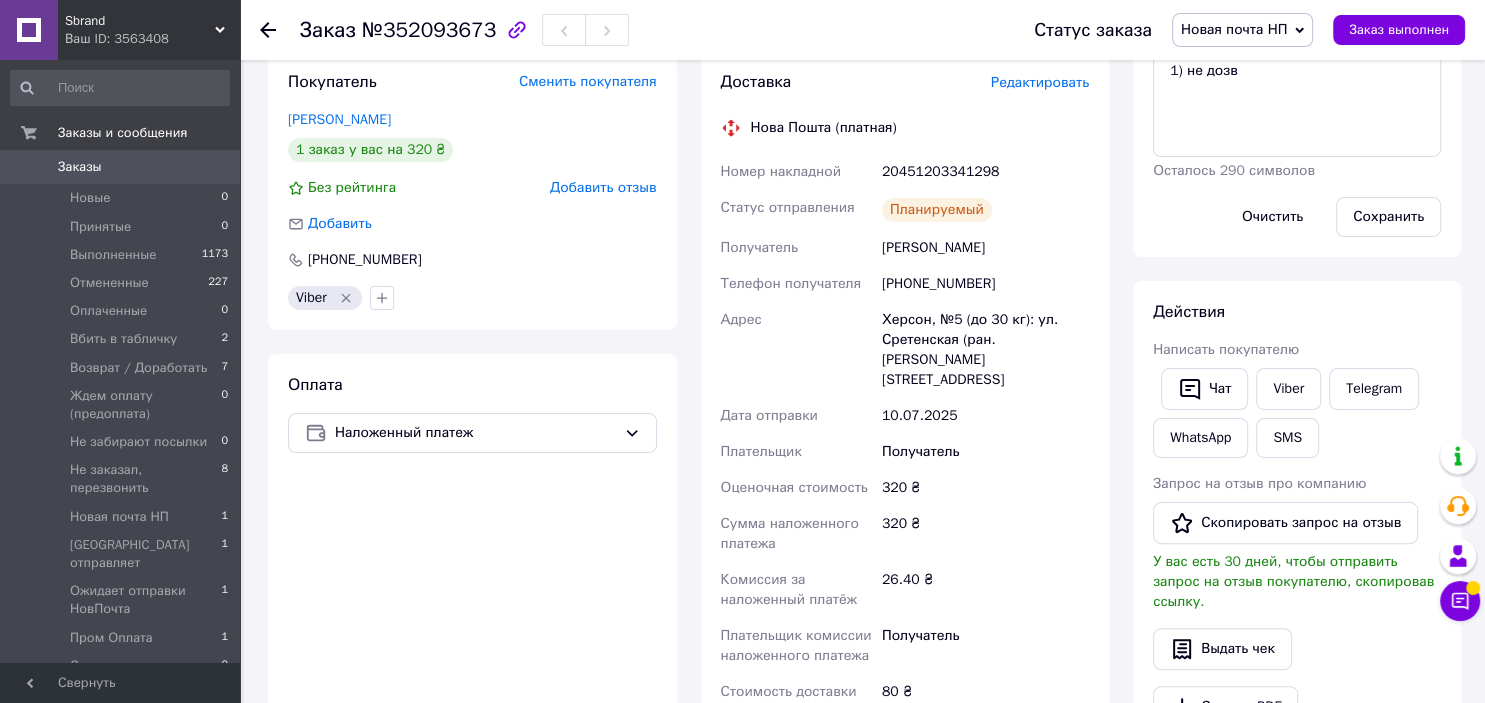 click on "Действия" at bounding box center (1297, 312) 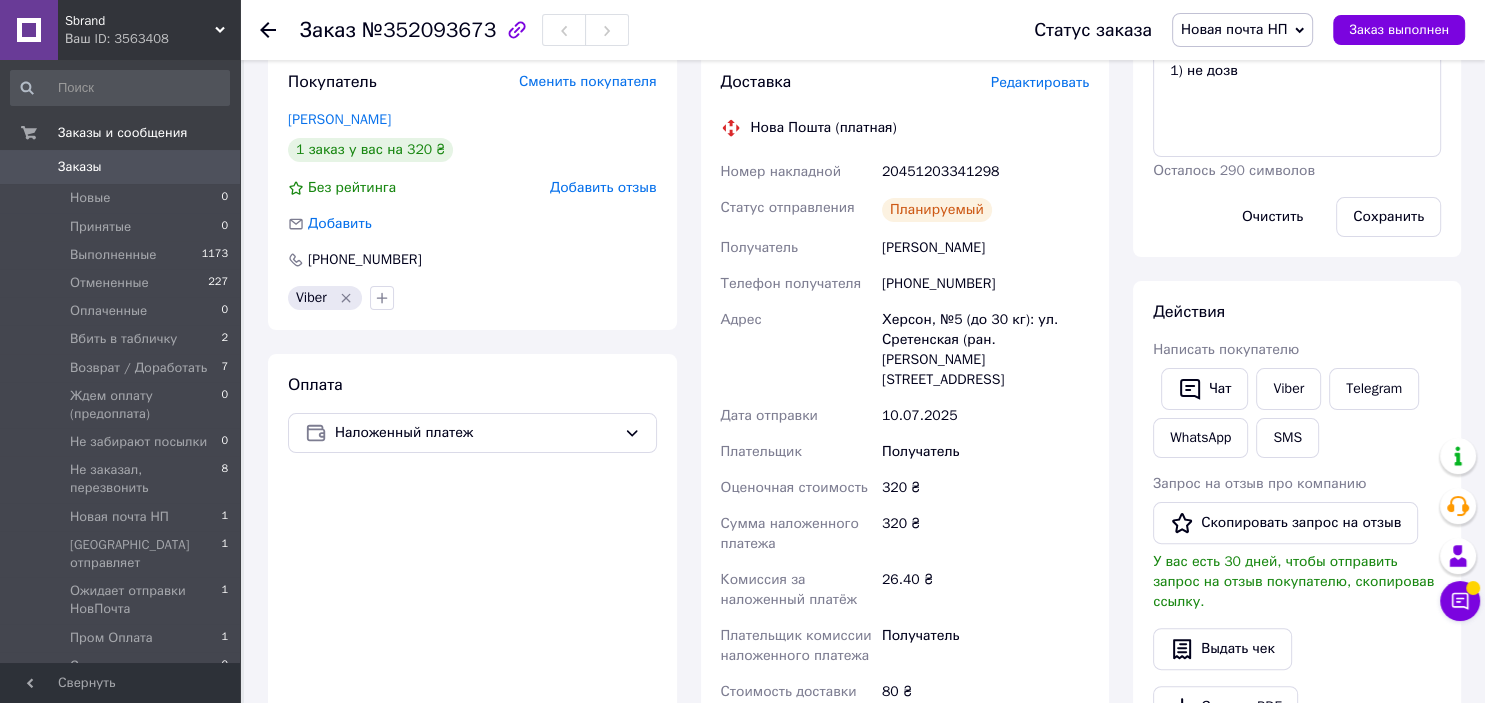 scroll, scrollTop: 0, scrollLeft: 0, axis: both 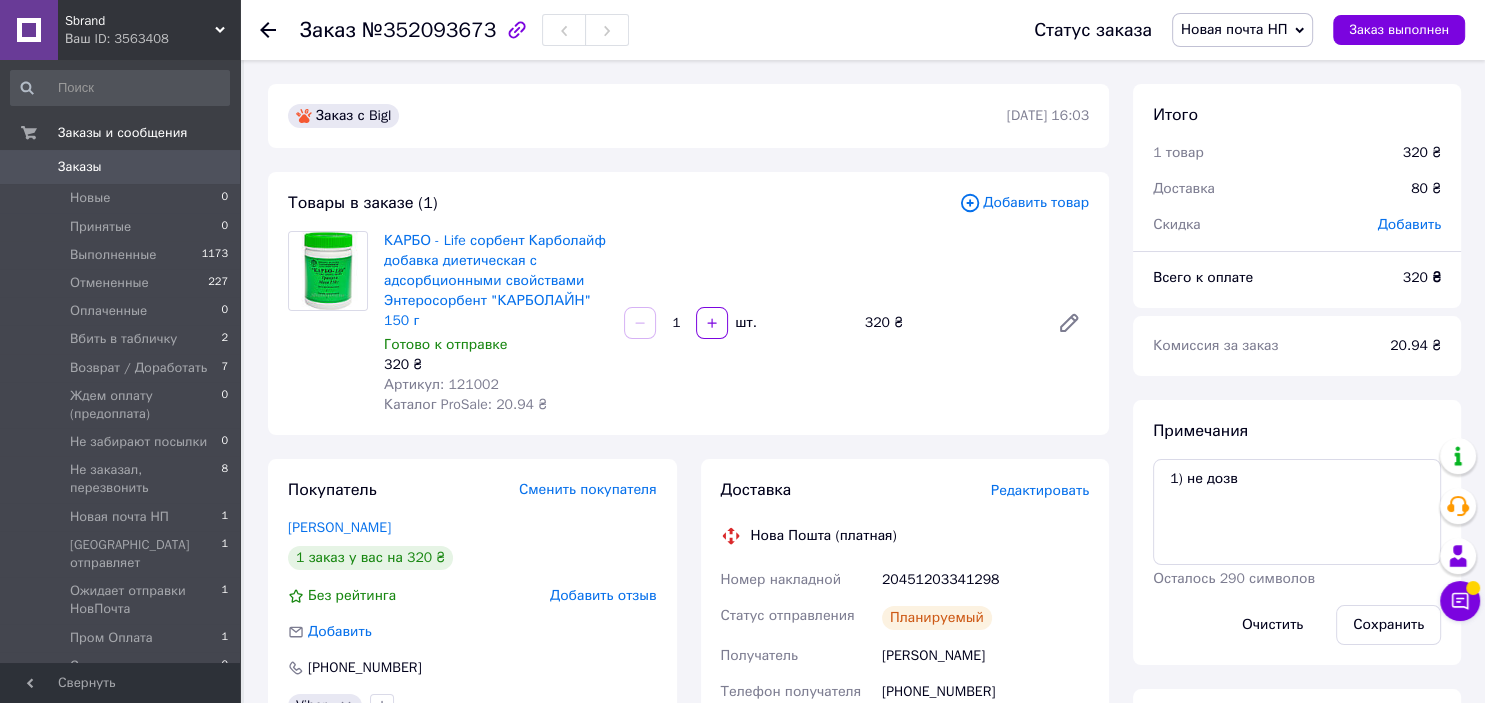 click on "Заказы" at bounding box center [80, 167] 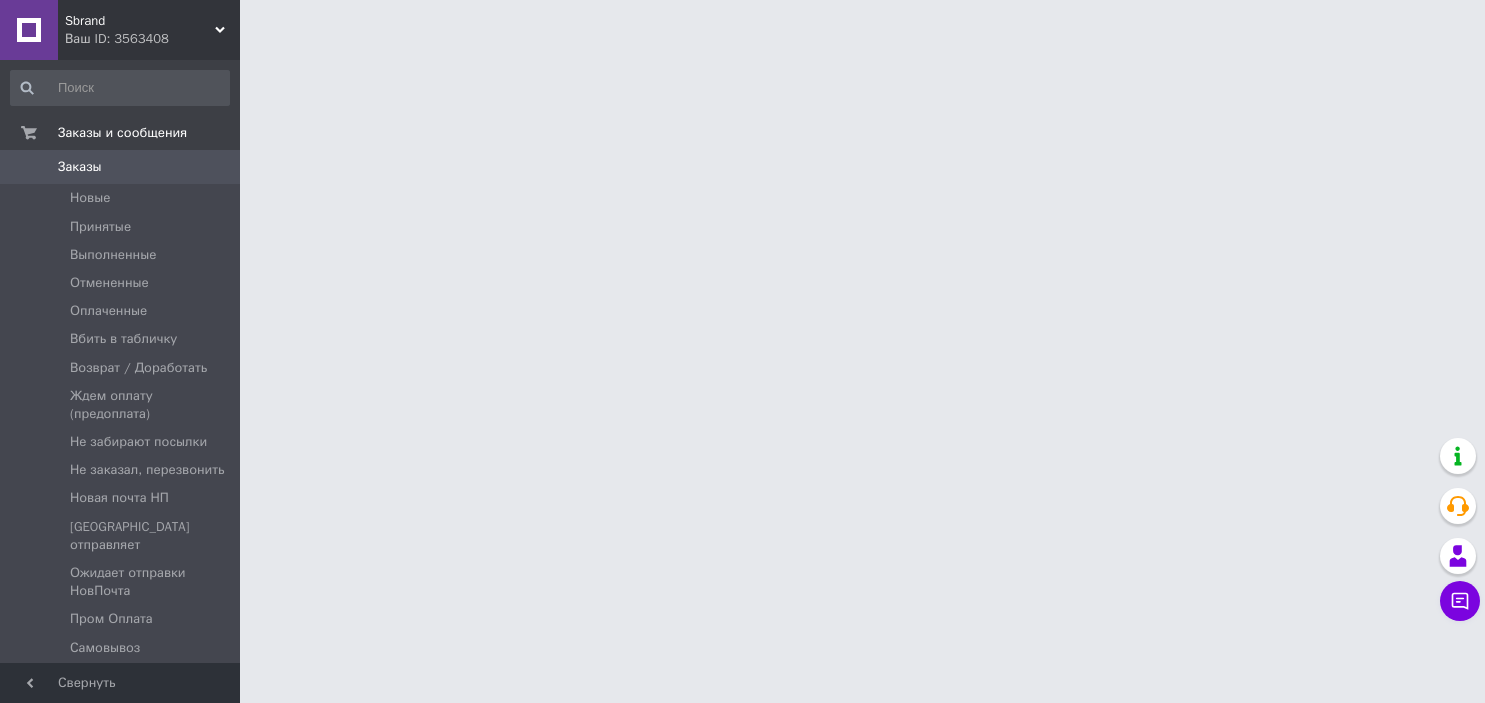 scroll, scrollTop: 0, scrollLeft: 0, axis: both 